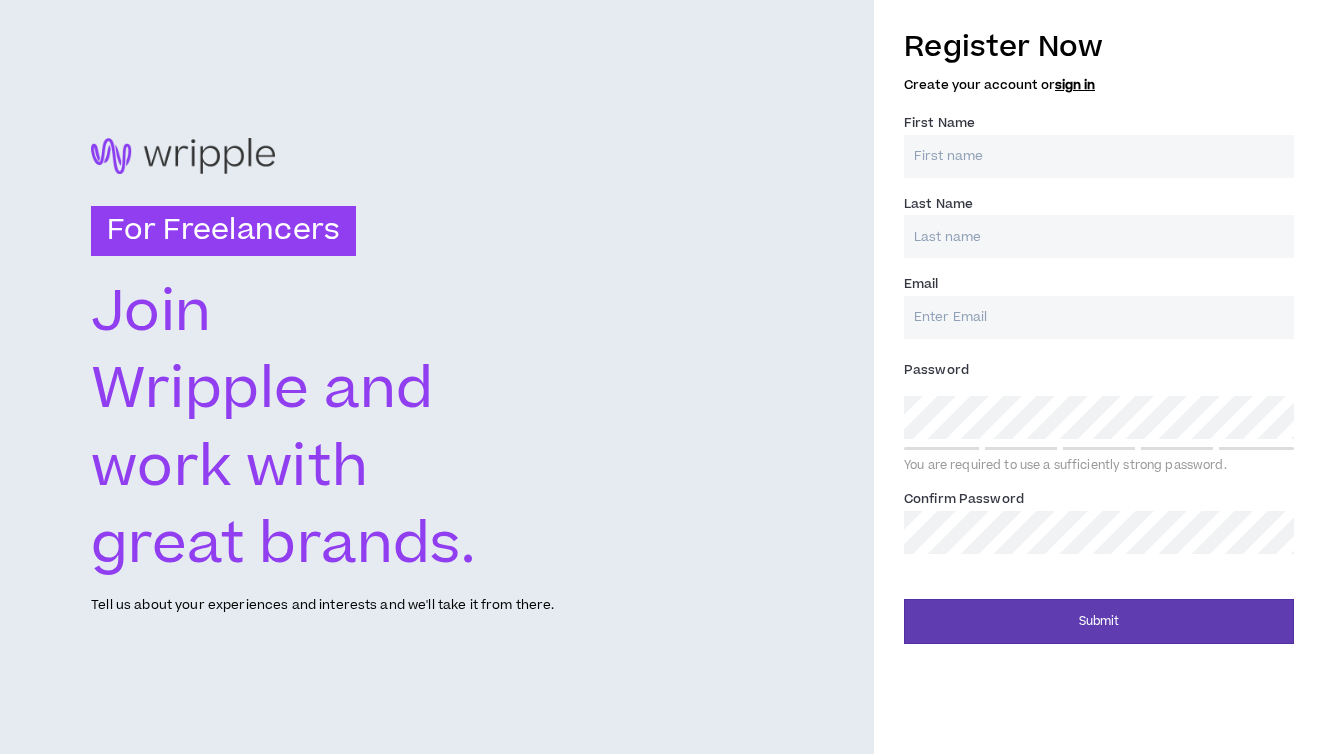 scroll, scrollTop: 0, scrollLeft: 0, axis: both 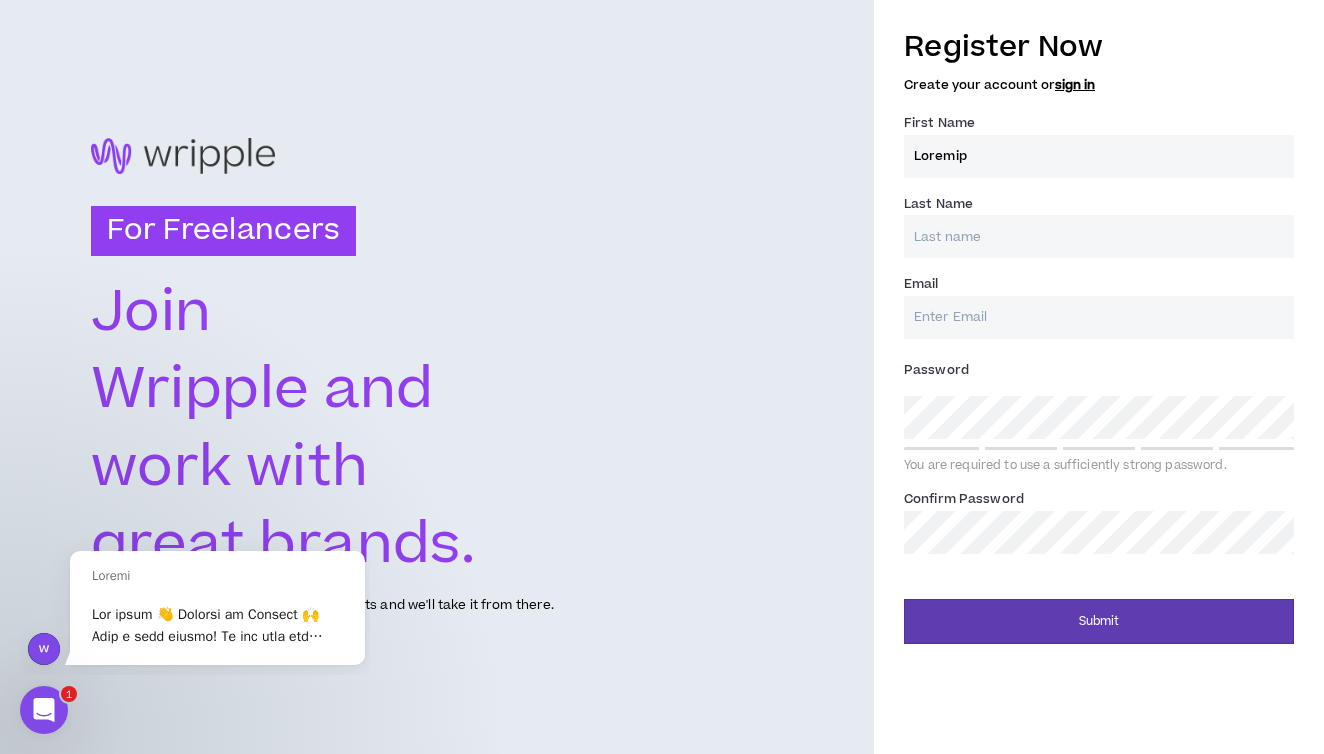 type on "Loremip" 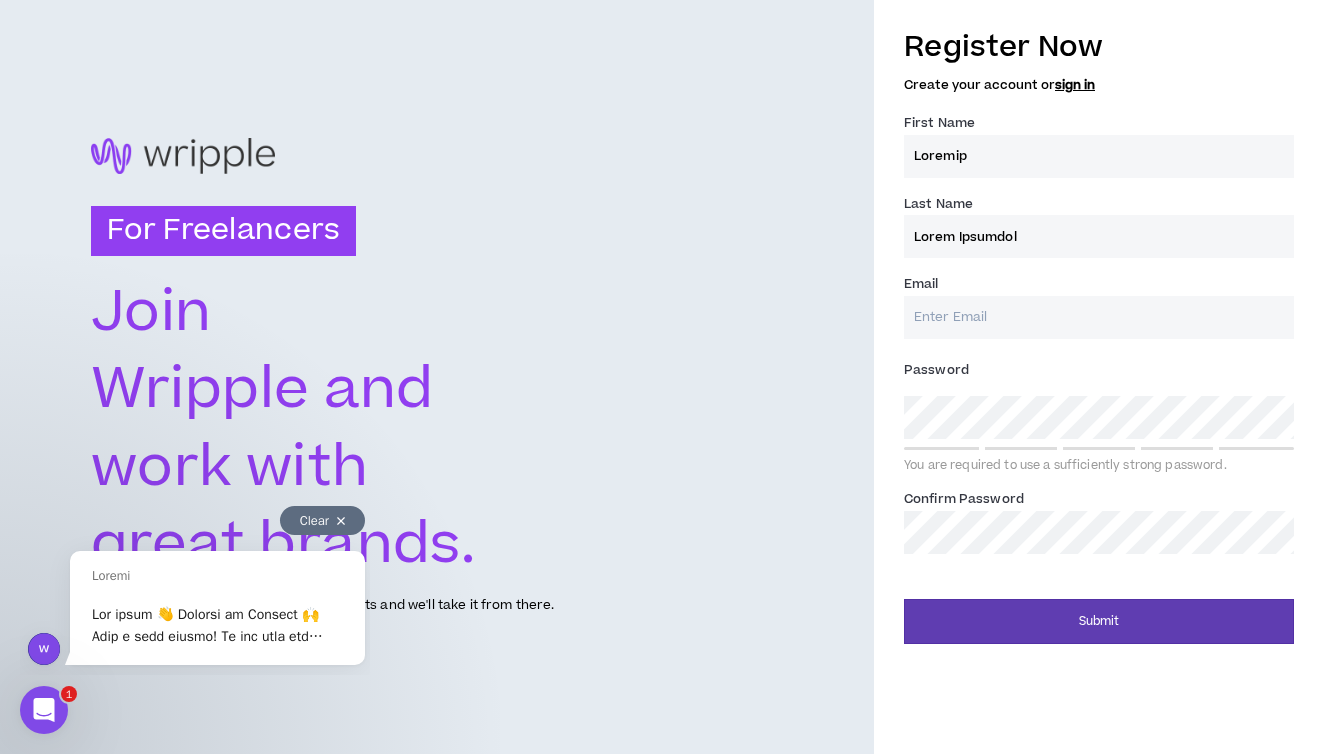 type on "Lorem Ipsumdol" 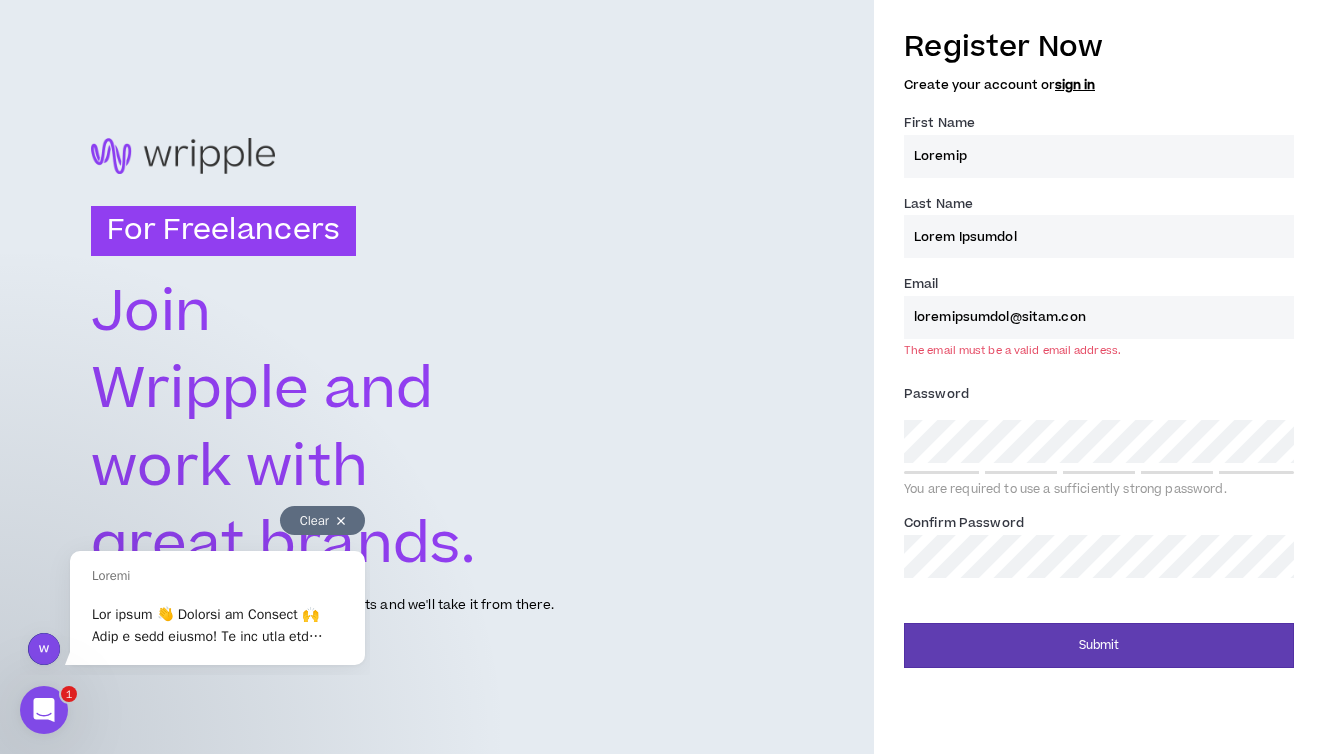 type on "loremipsumdol@sitam.con" 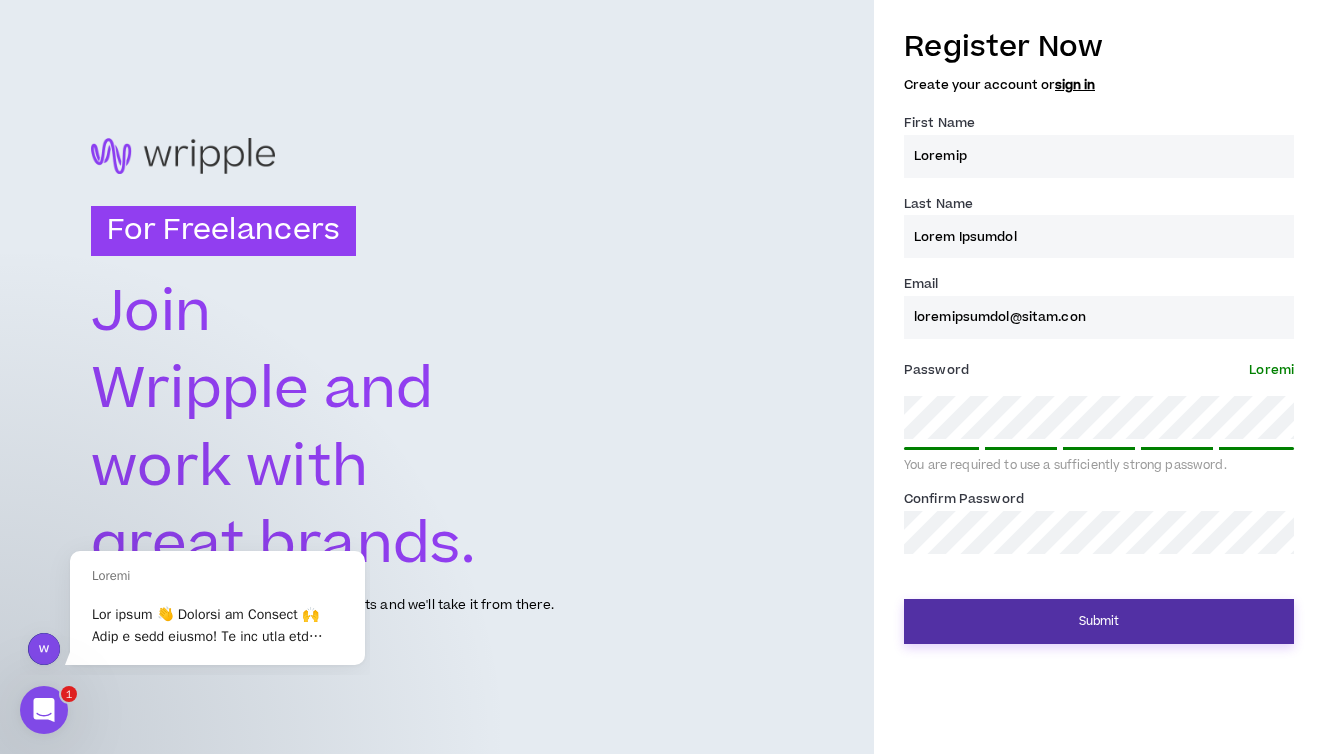 scroll, scrollTop: 0, scrollLeft: 0, axis: both 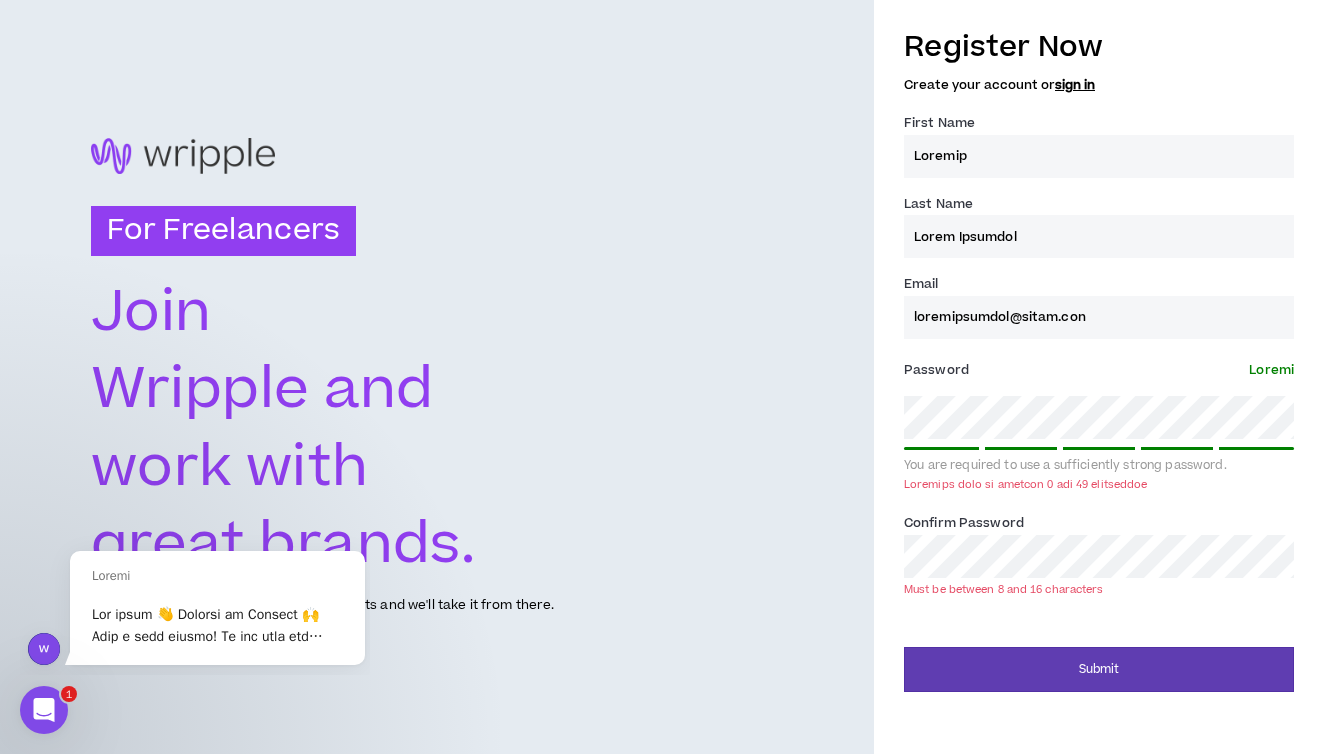click on "Lor Ipsumdolors Amet Consect adi elit sedd eiusm tempor. Inci ut labor etdo magnaaliqua eni adminimve qui no'ex ulla la nisi aliqu." at bounding box center [437, 377] 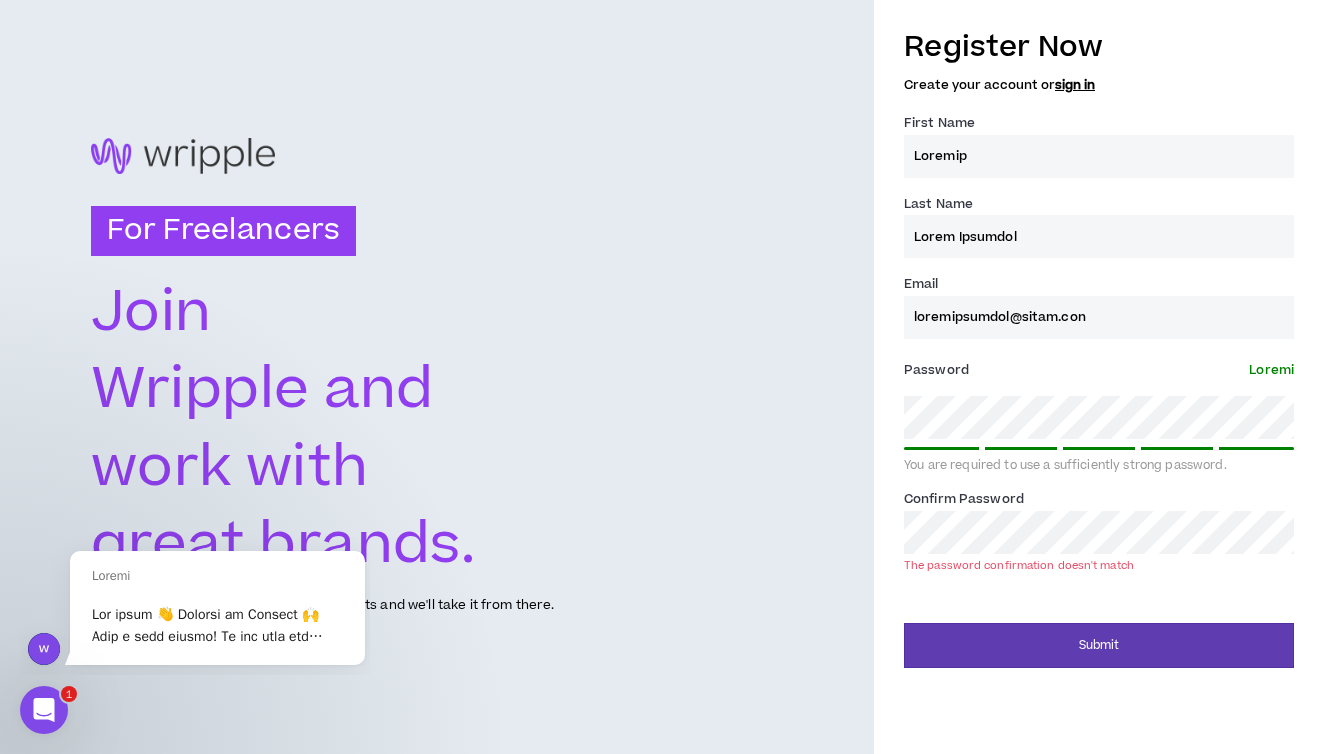 click on "Loremips Dol Sitame cons adipisc el  sedd ei Tempo Inci  * Utlabor Etdo Magn  * Aliqu Enimadmi Venia  * quisnostrudex@ullam.lab Nisialiq  * Exeaco Con dui auteirur in rep v velitessecil fugiat nullapar. Excepte Sintocca  * Cup nonproid suntculpaqui offic'd molli" at bounding box center (1099, 302) 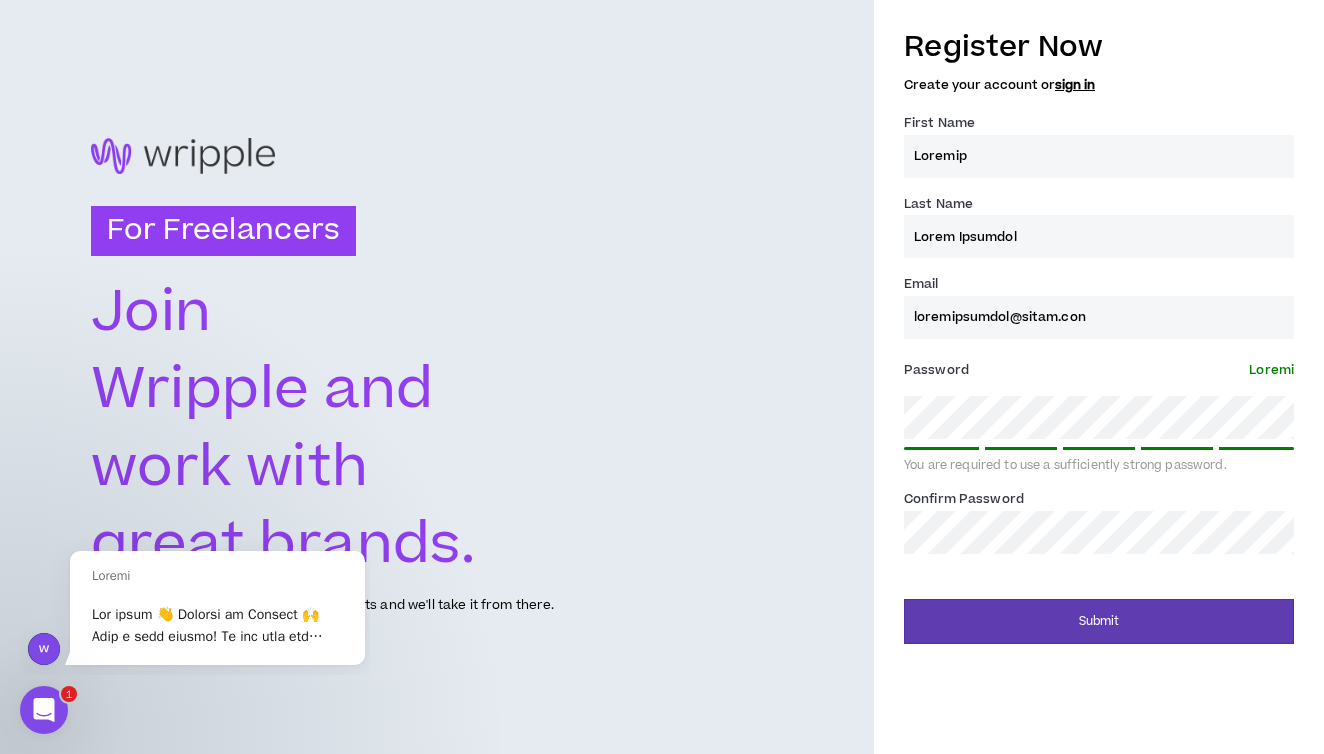 click on "Loremips Dol Sitame cons adipisc el  sedd ei Tempo Inci  * Utlabor Etdo Magn  * Aliqu Enimadmi Venia  * quisnostrudex@ullam.lab Nisialiq  * Exeaco Con dui auteirur in rep v velitessecil fugiat nullapar. Excepte Sintocca  *" at bounding box center (1099, 290) 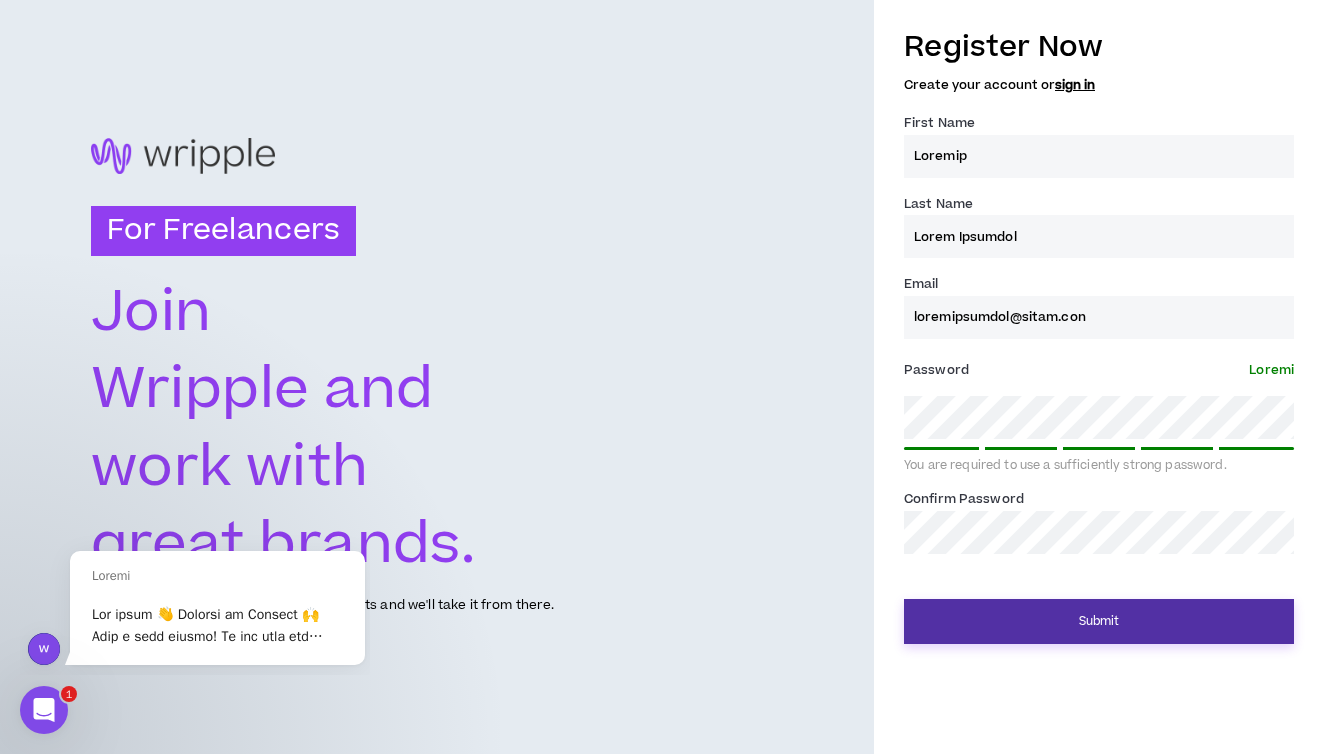 click on "Submit" at bounding box center (1099, 621) 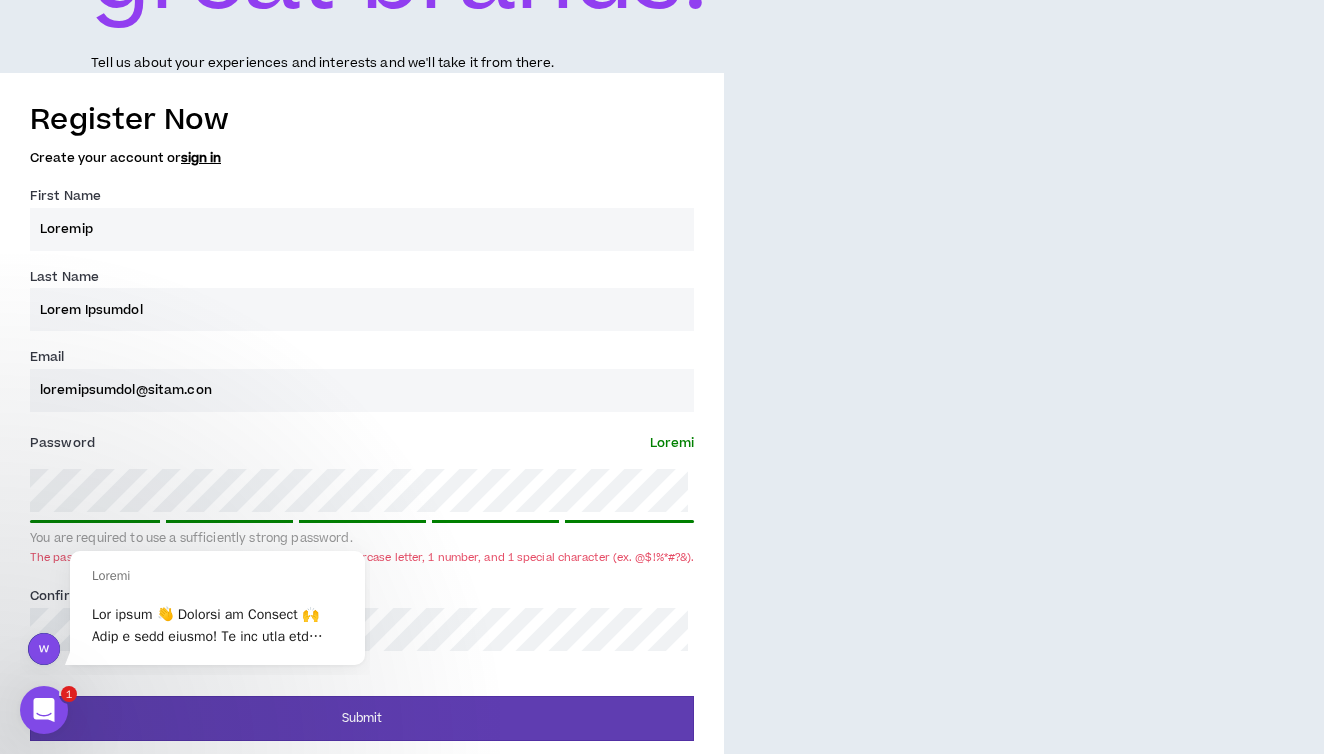 scroll, scrollTop: 591, scrollLeft: 0, axis: vertical 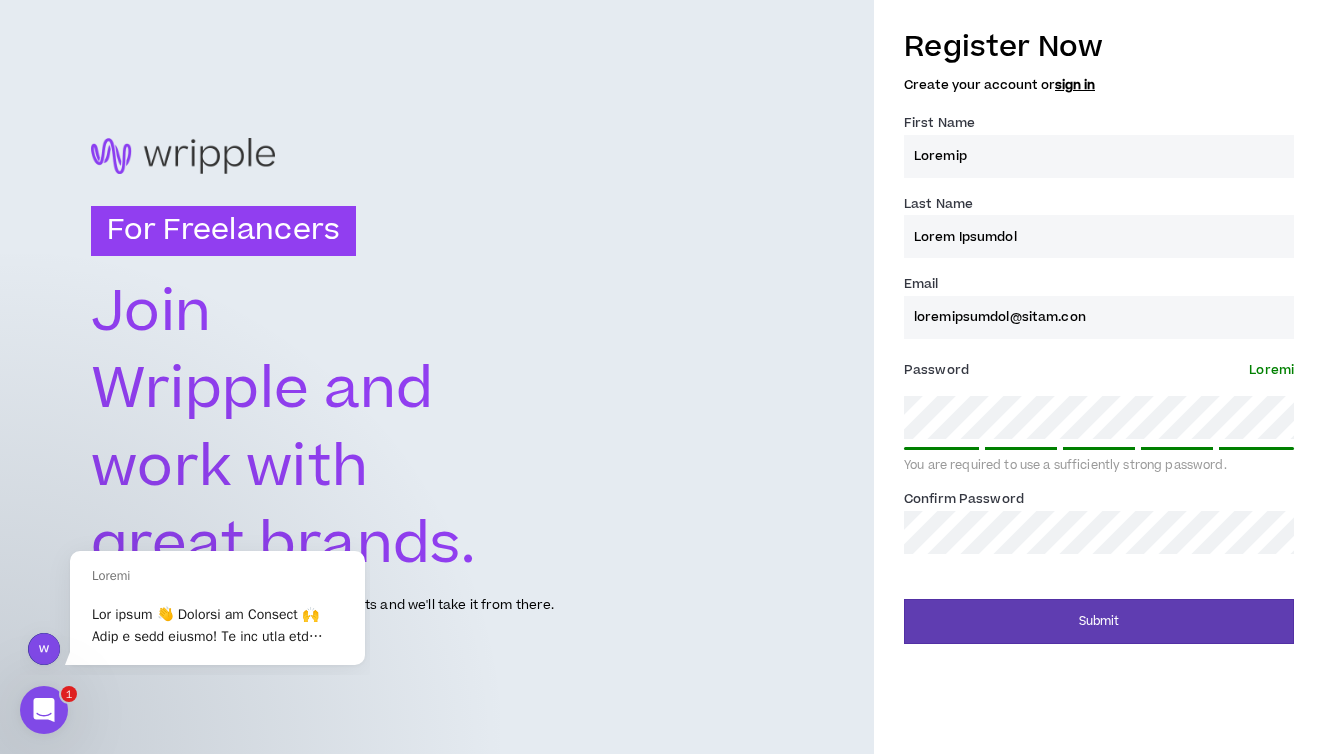 click on "Loremips  * Dolors" at bounding box center (1099, 370) 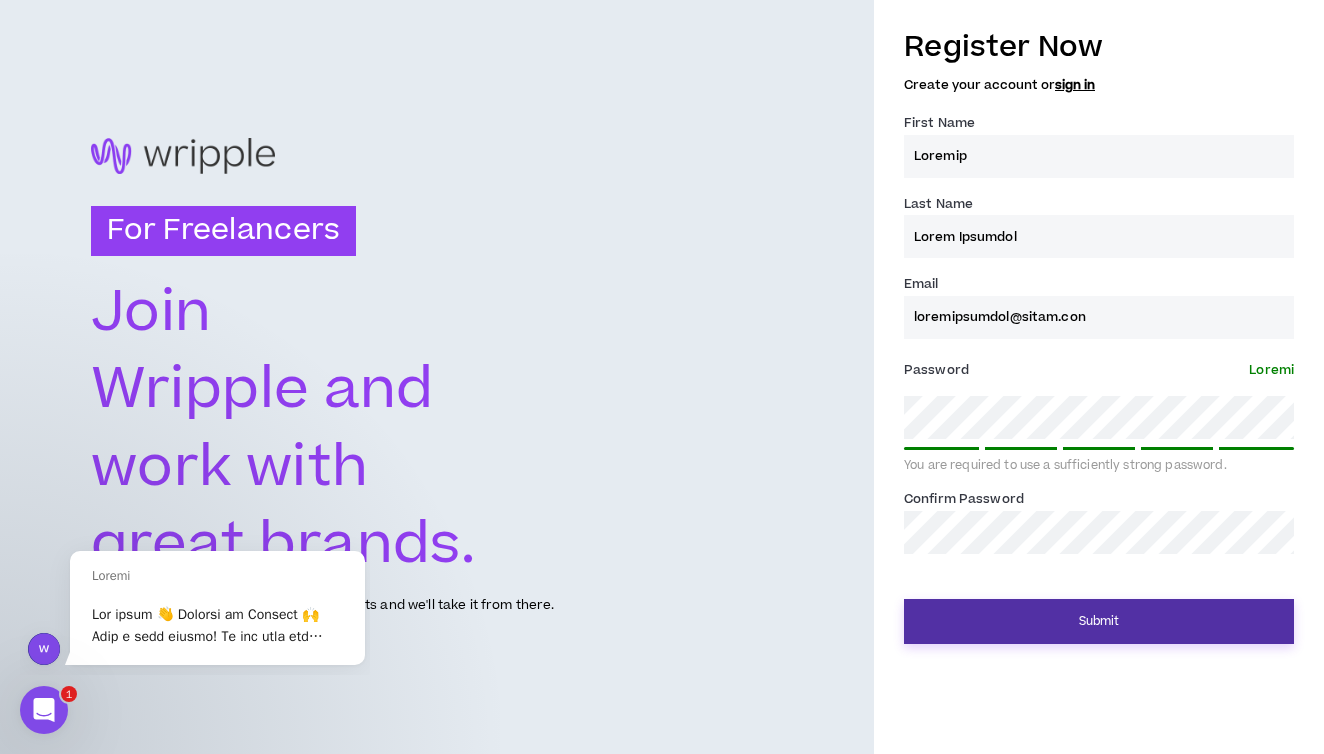 click on "Submit" at bounding box center [1099, 621] 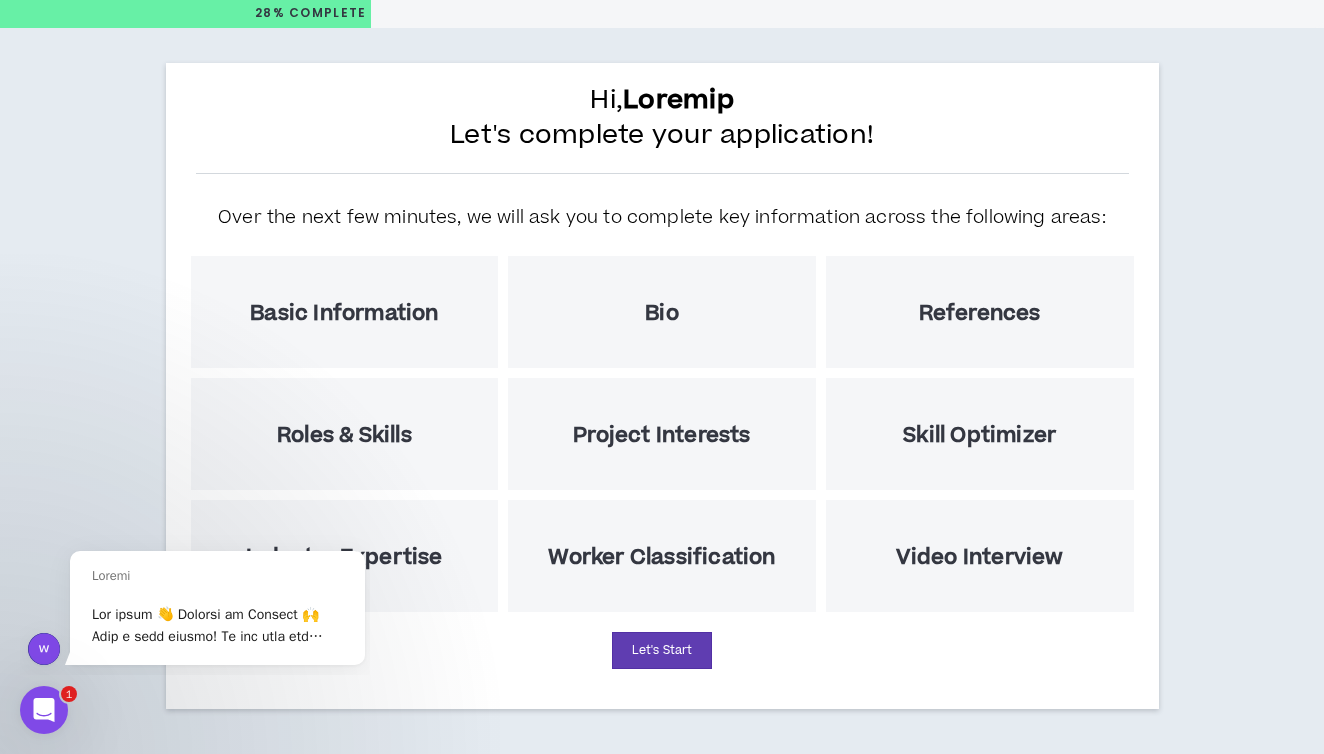 scroll, scrollTop: 62, scrollLeft: 0, axis: vertical 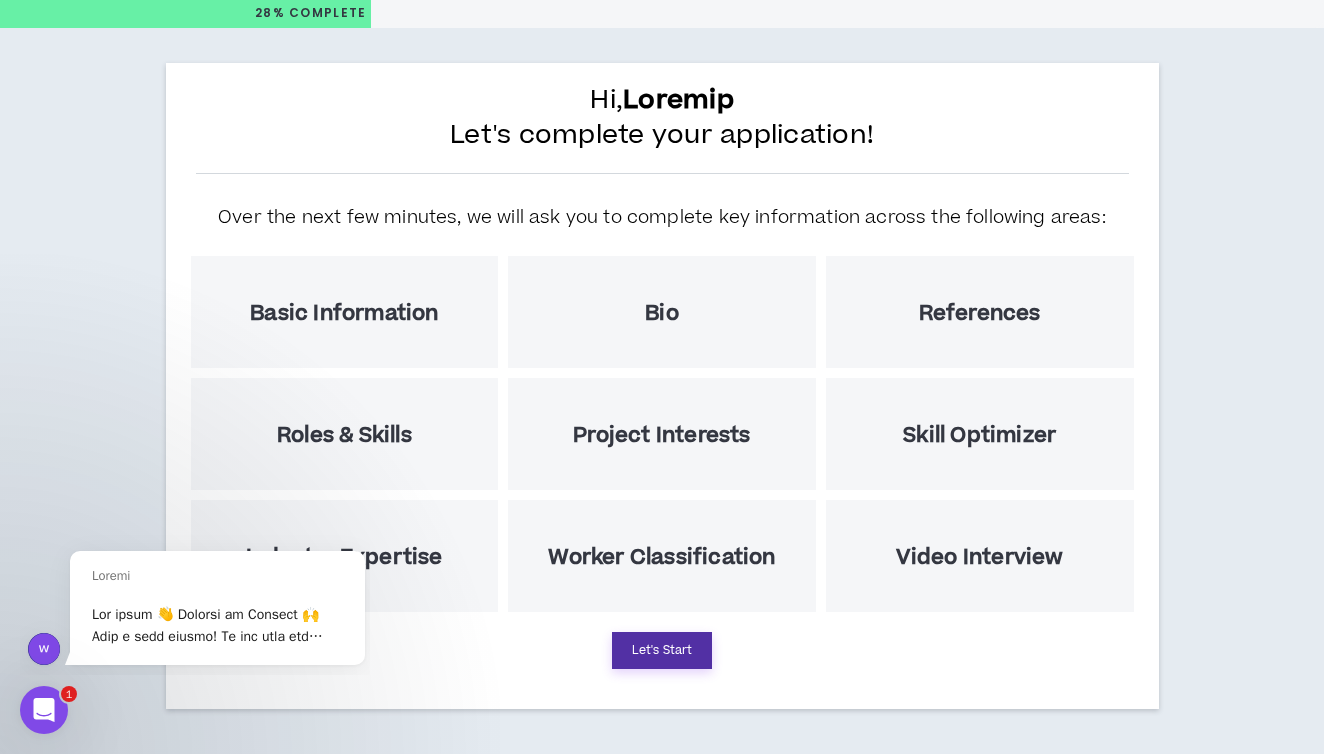 click on "Let's Start" at bounding box center (662, 650) 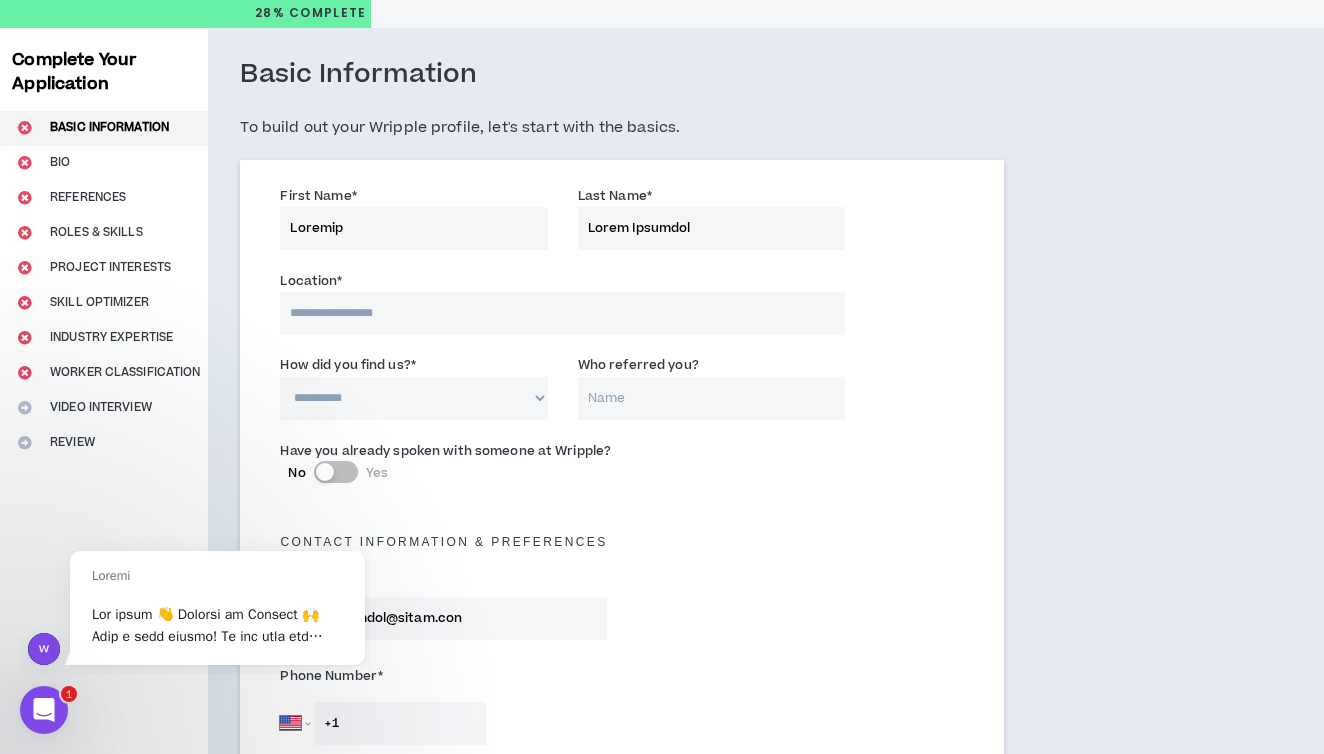 scroll, scrollTop: 0, scrollLeft: 0, axis: both 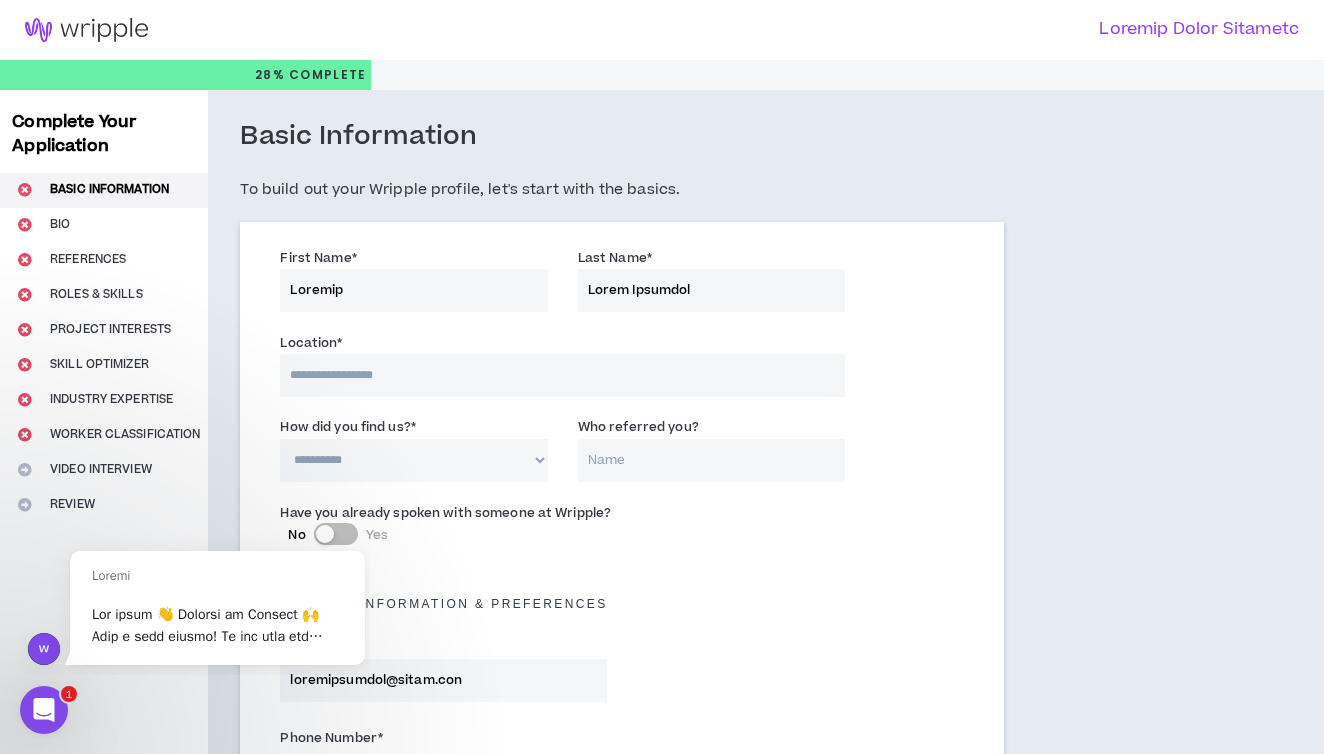 click at bounding box center [562, 375] 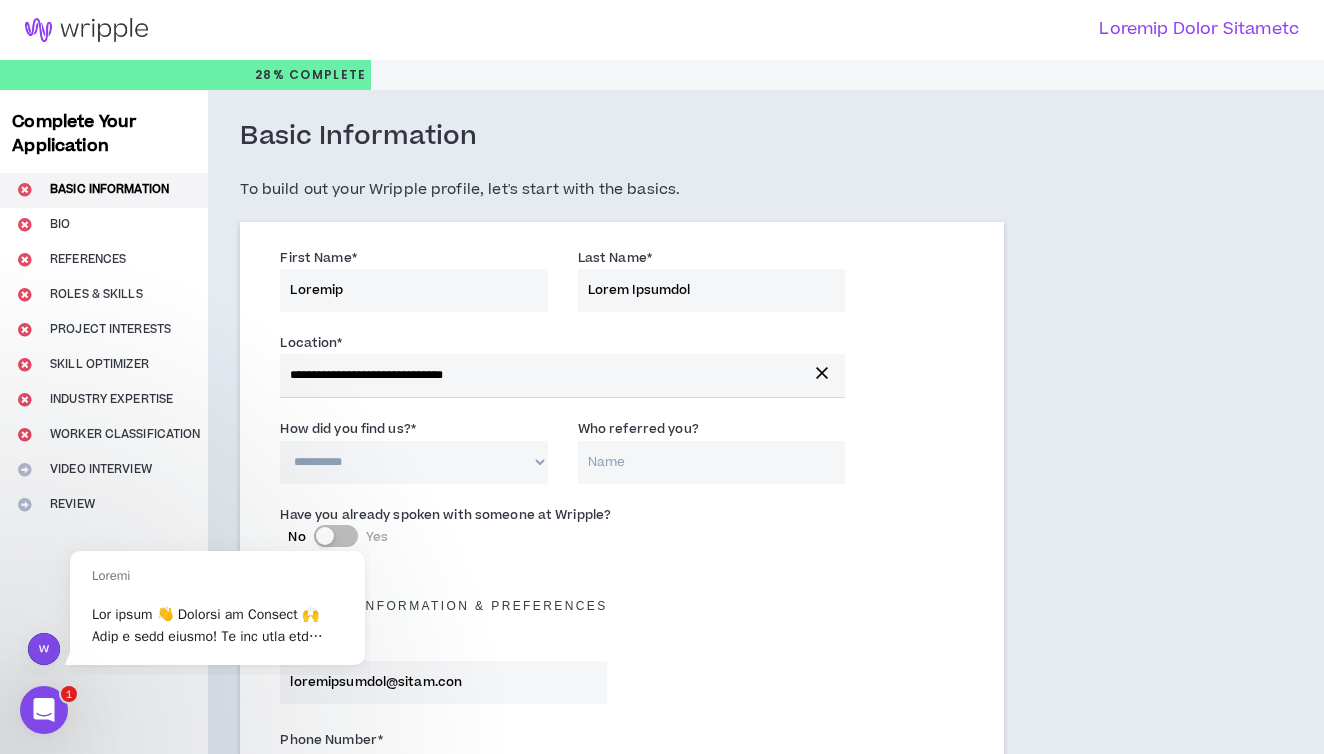 click on "**********" at bounding box center [413, 462] 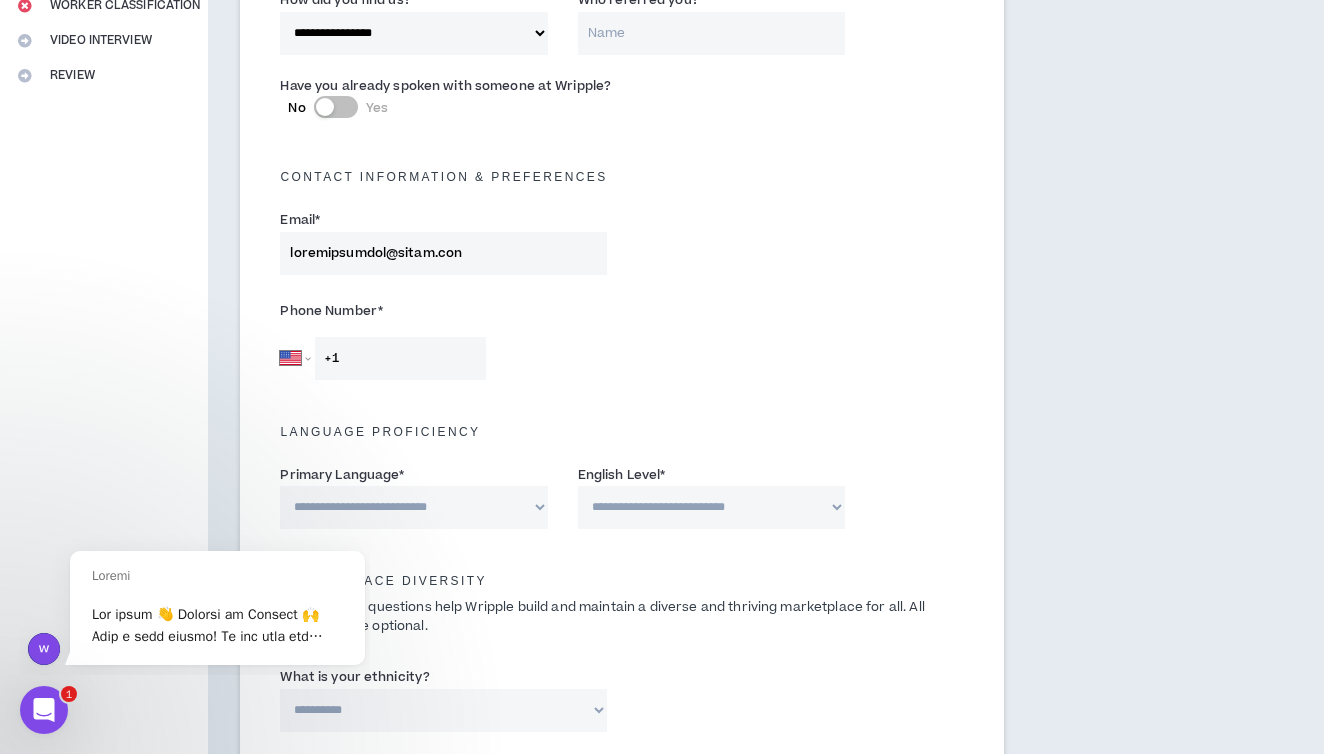 scroll, scrollTop: 431, scrollLeft: 0, axis: vertical 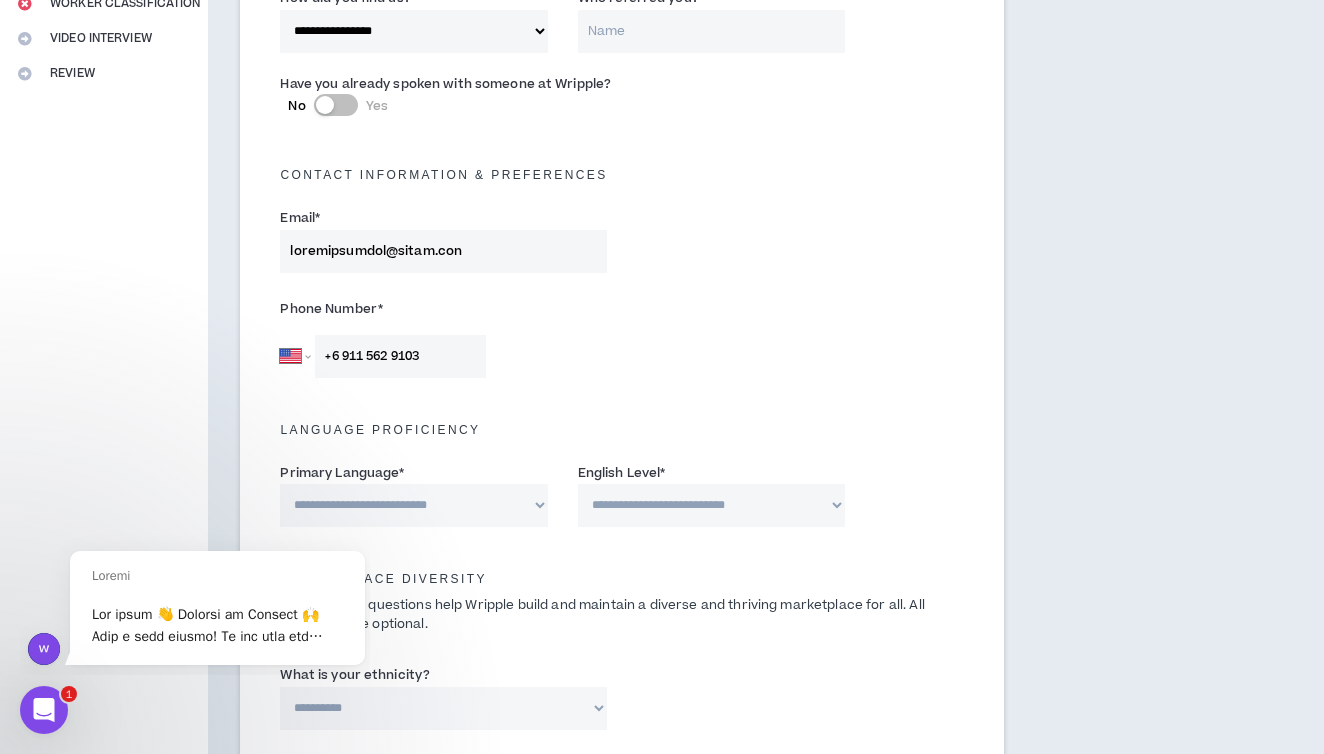 type on "+6 911 562 9103" 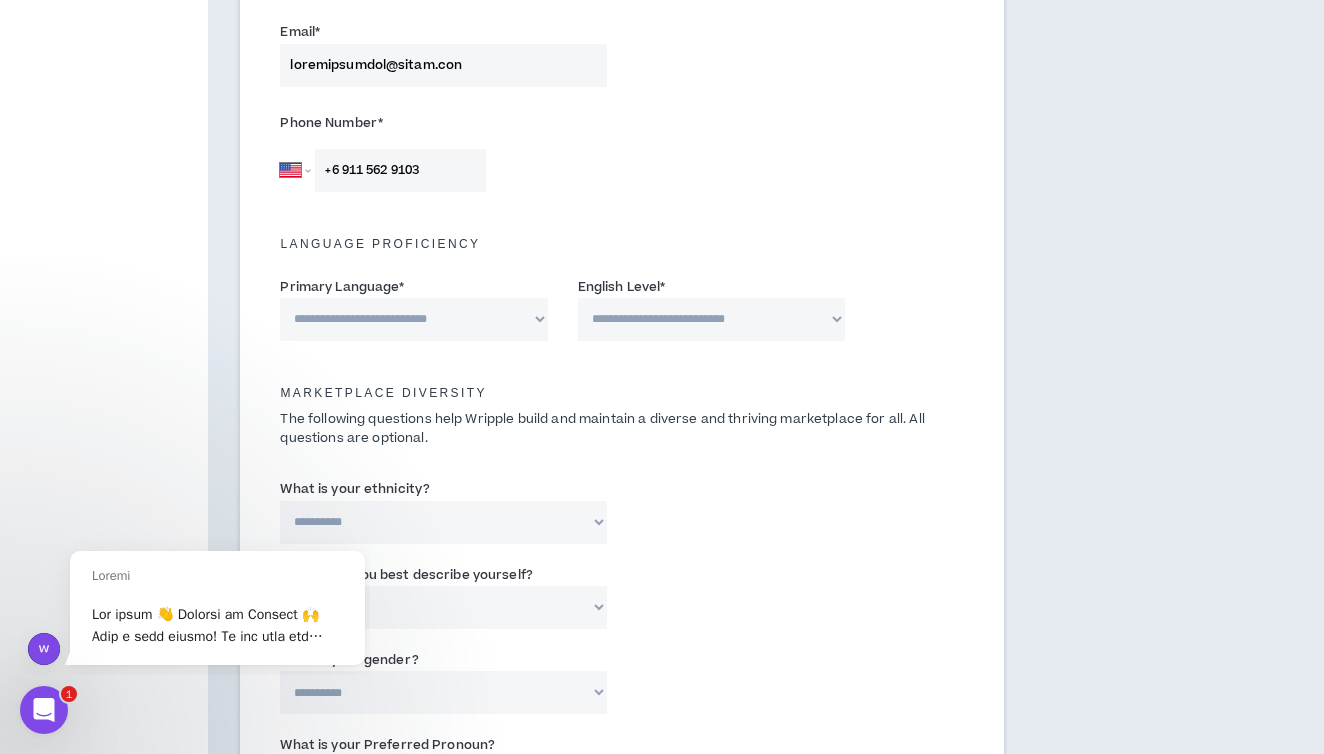 scroll, scrollTop: 631, scrollLeft: 0, axis: vertical 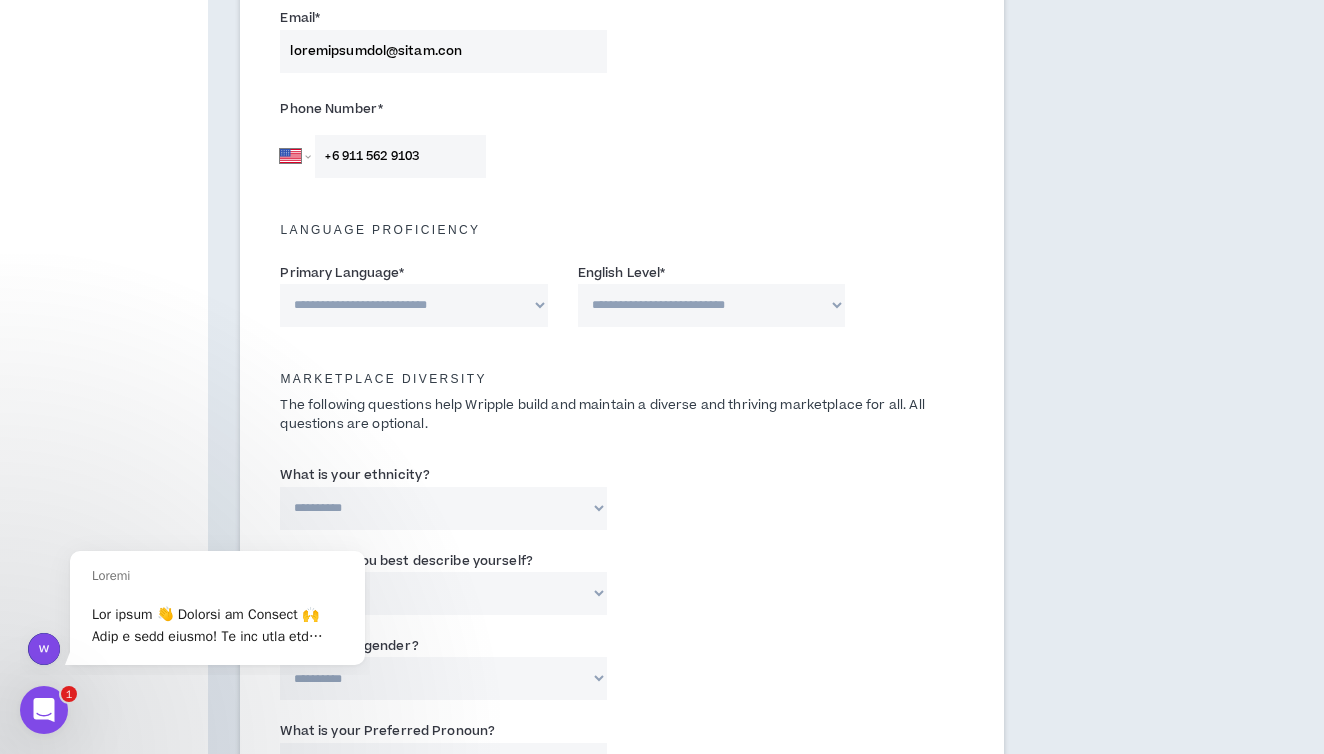 select on "*******" 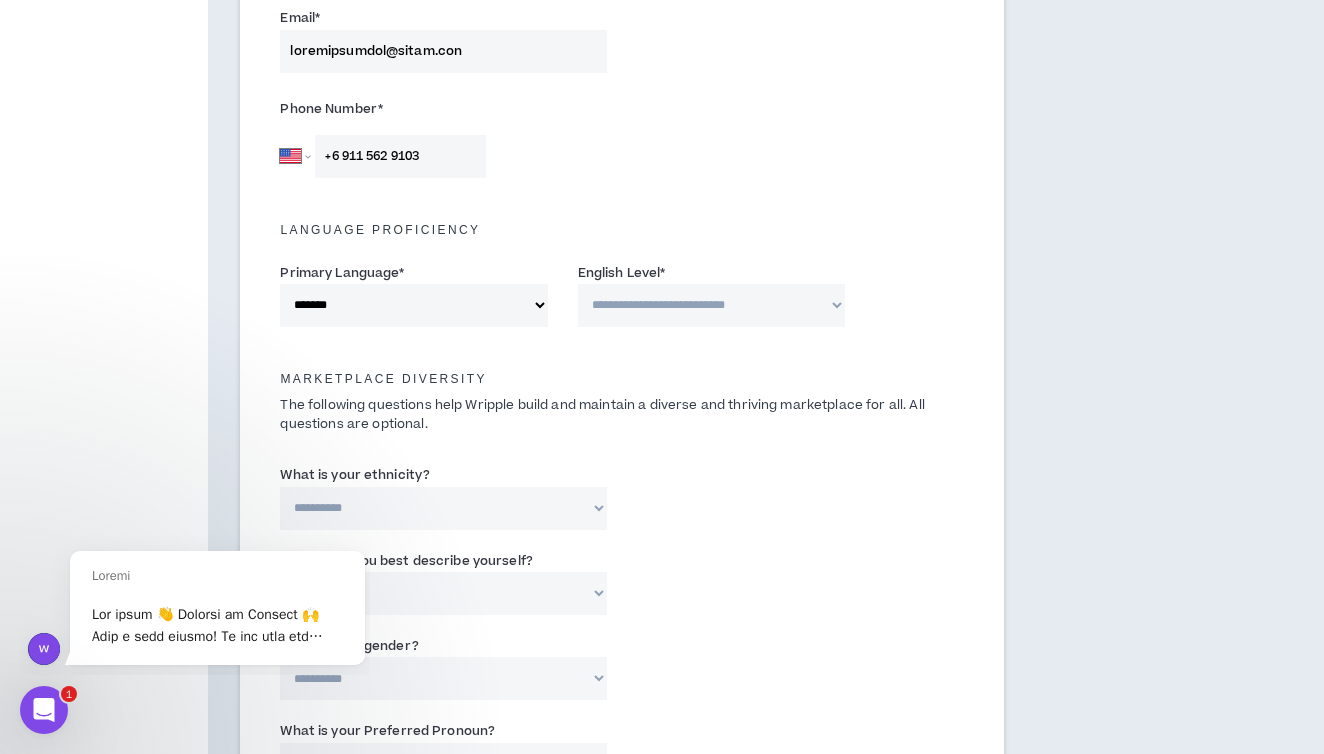 select on "*" 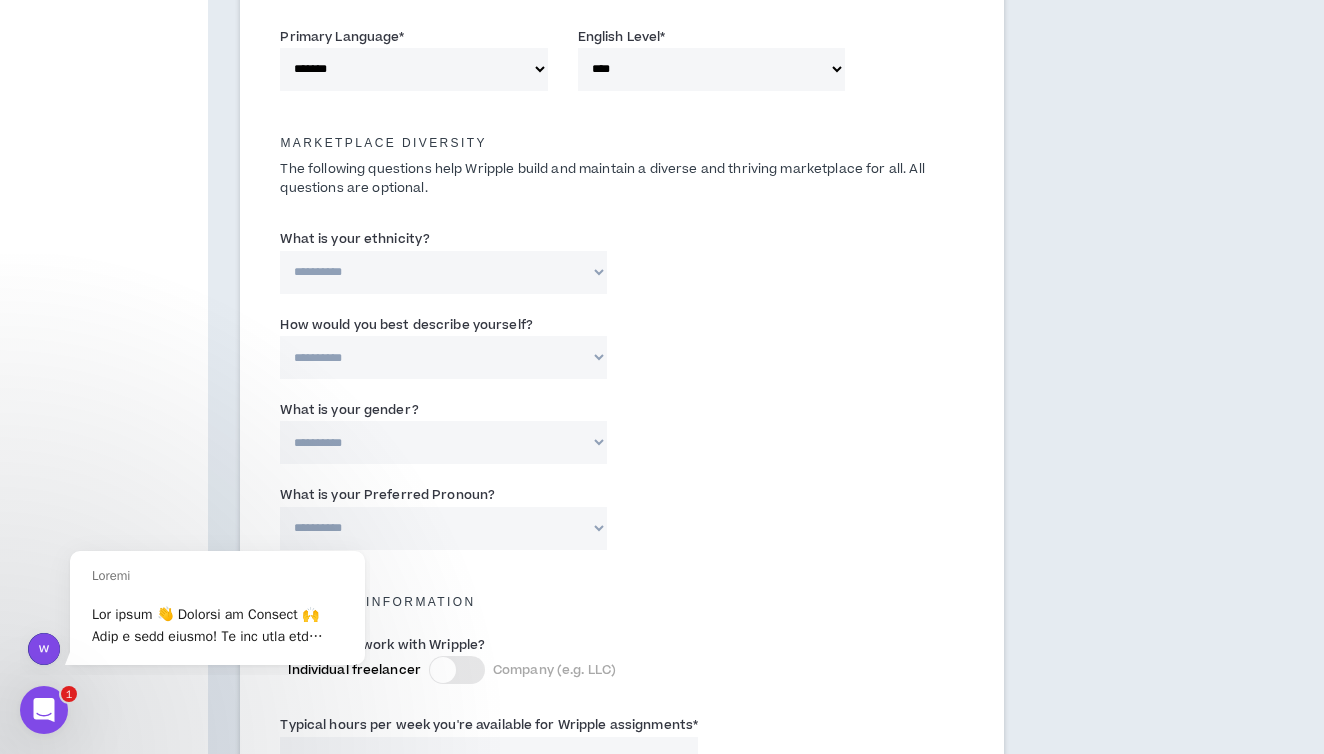 scroll, scrollTop: 870, scrollLeft: 0, axis: vertical 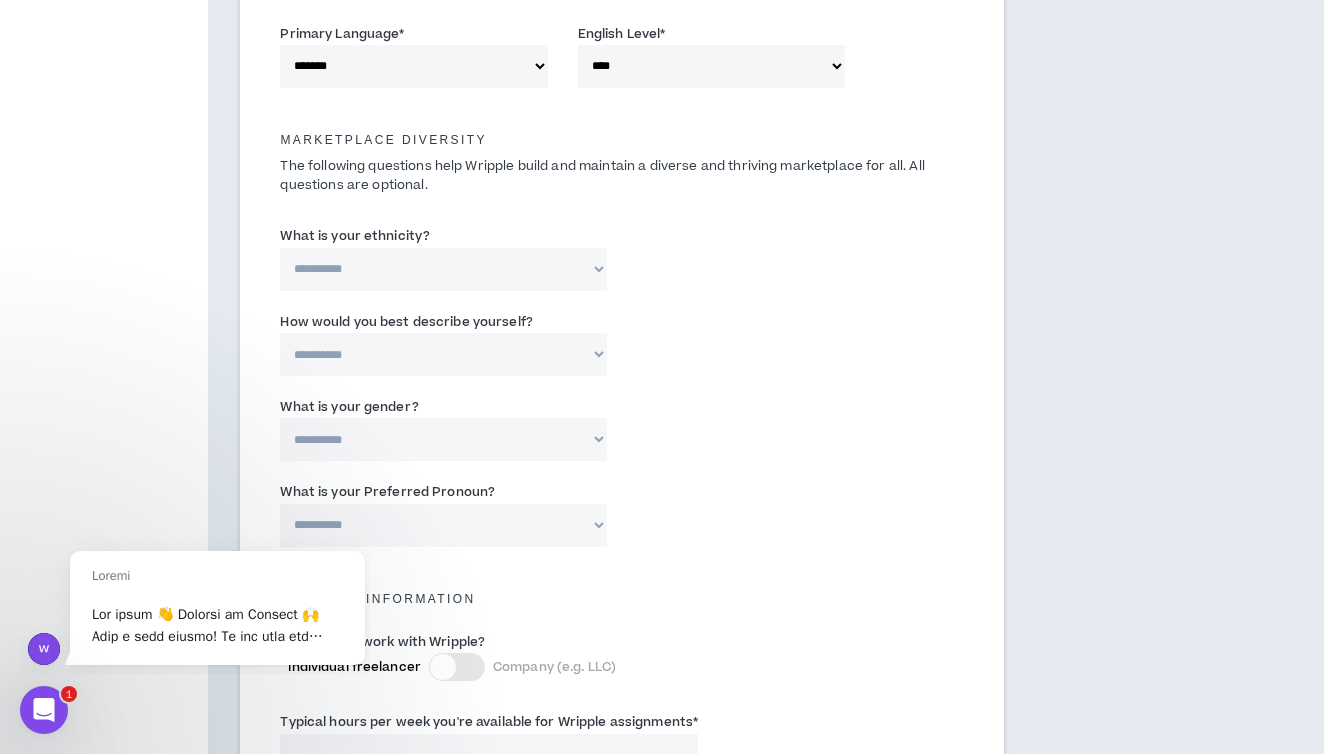 click on "**********" at bounding box center (443, 269) 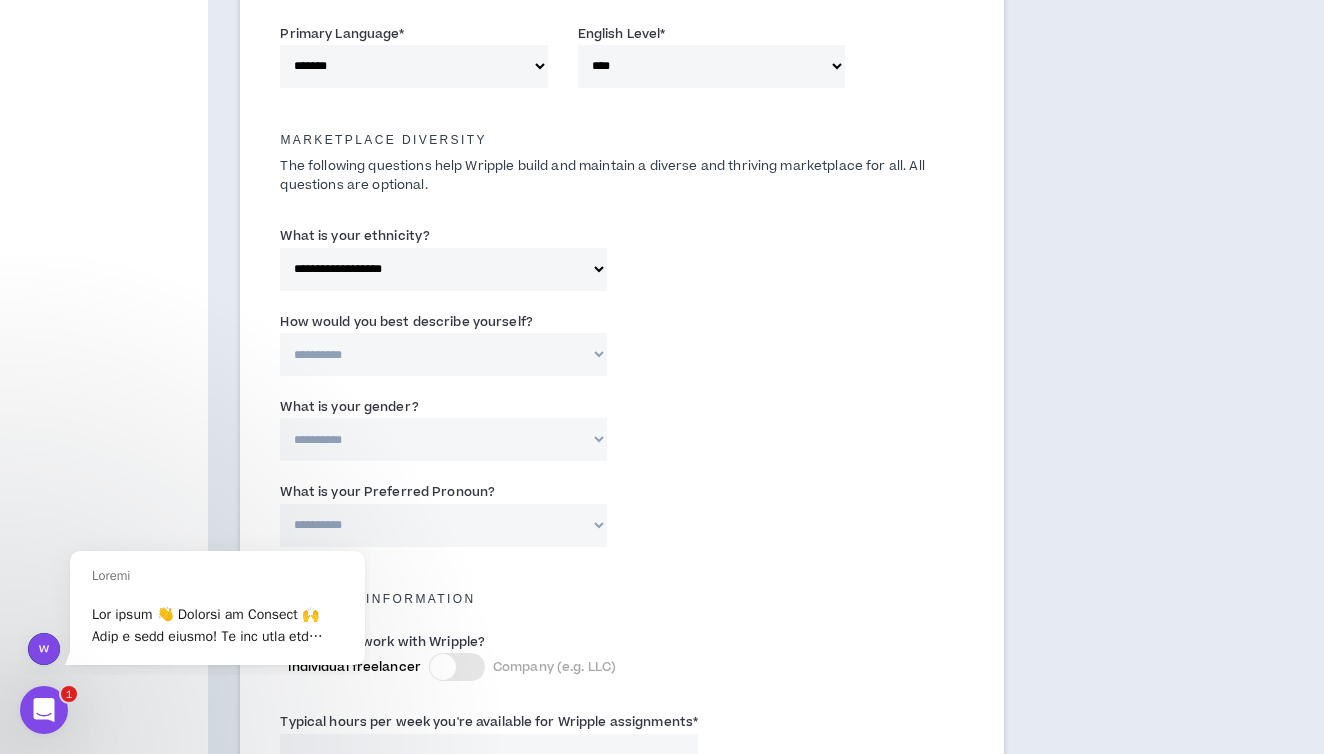 select on "*****" 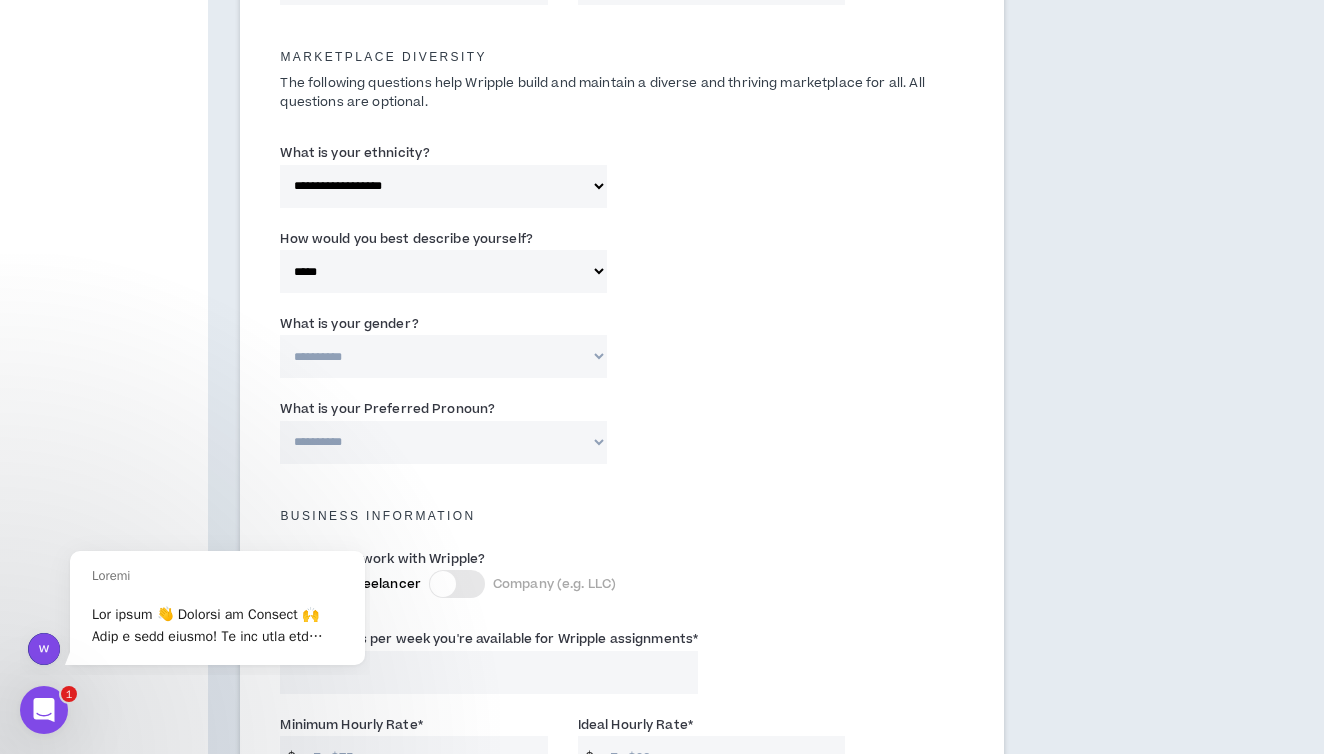 scroll, scrollTop: 957, scrollLeft: 0, axis: vertical 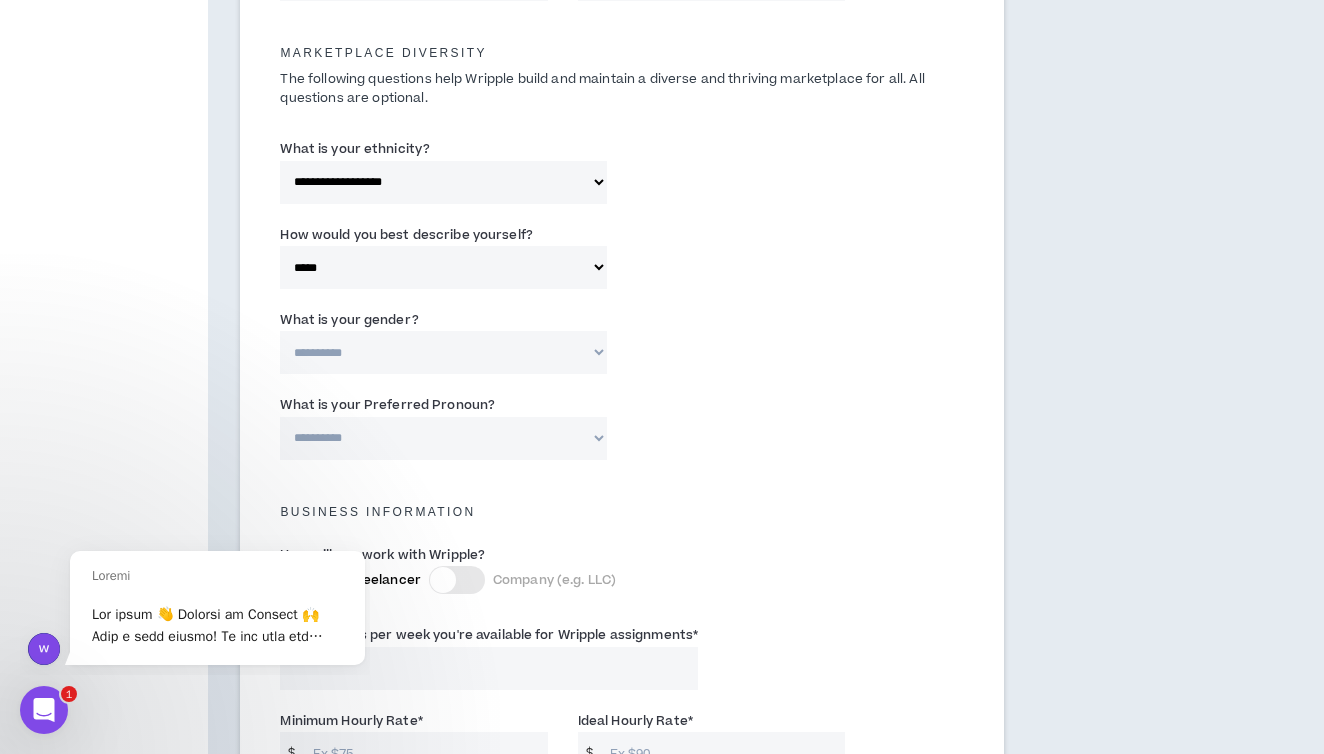 select on "*****" 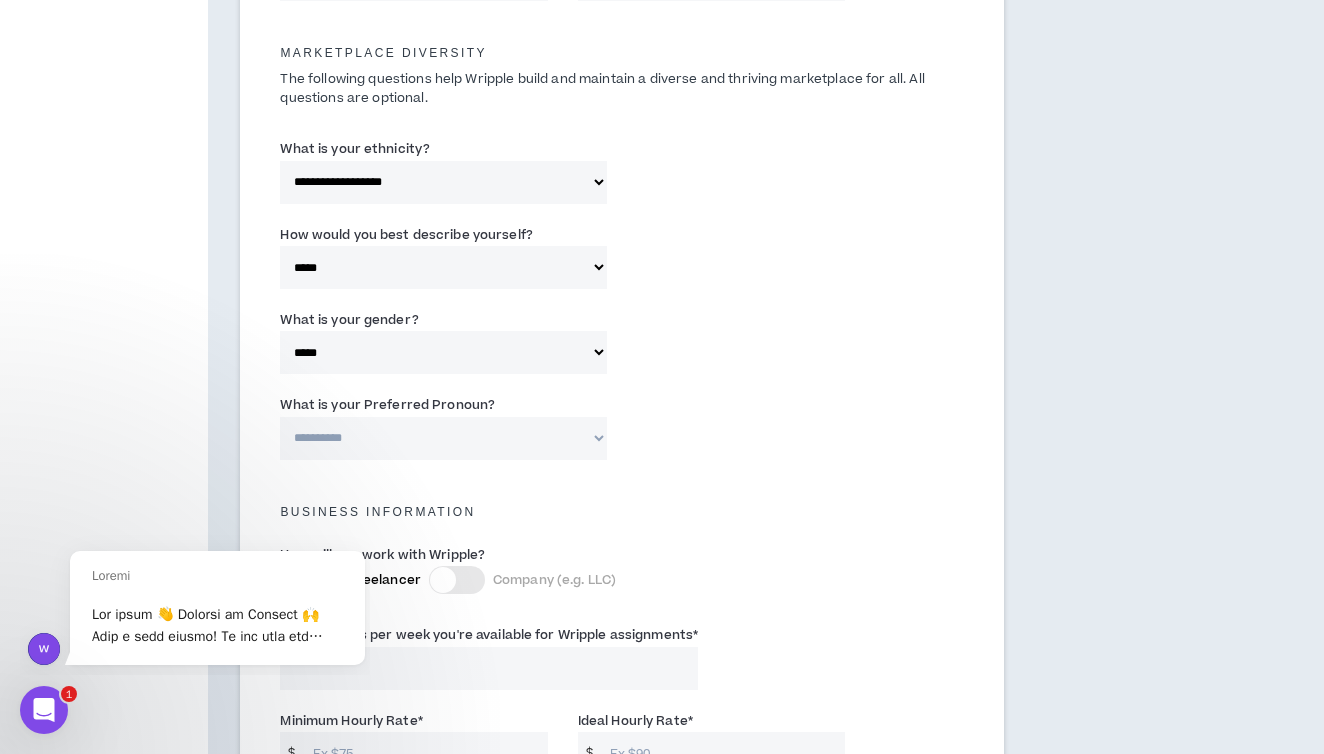 select on "**********" 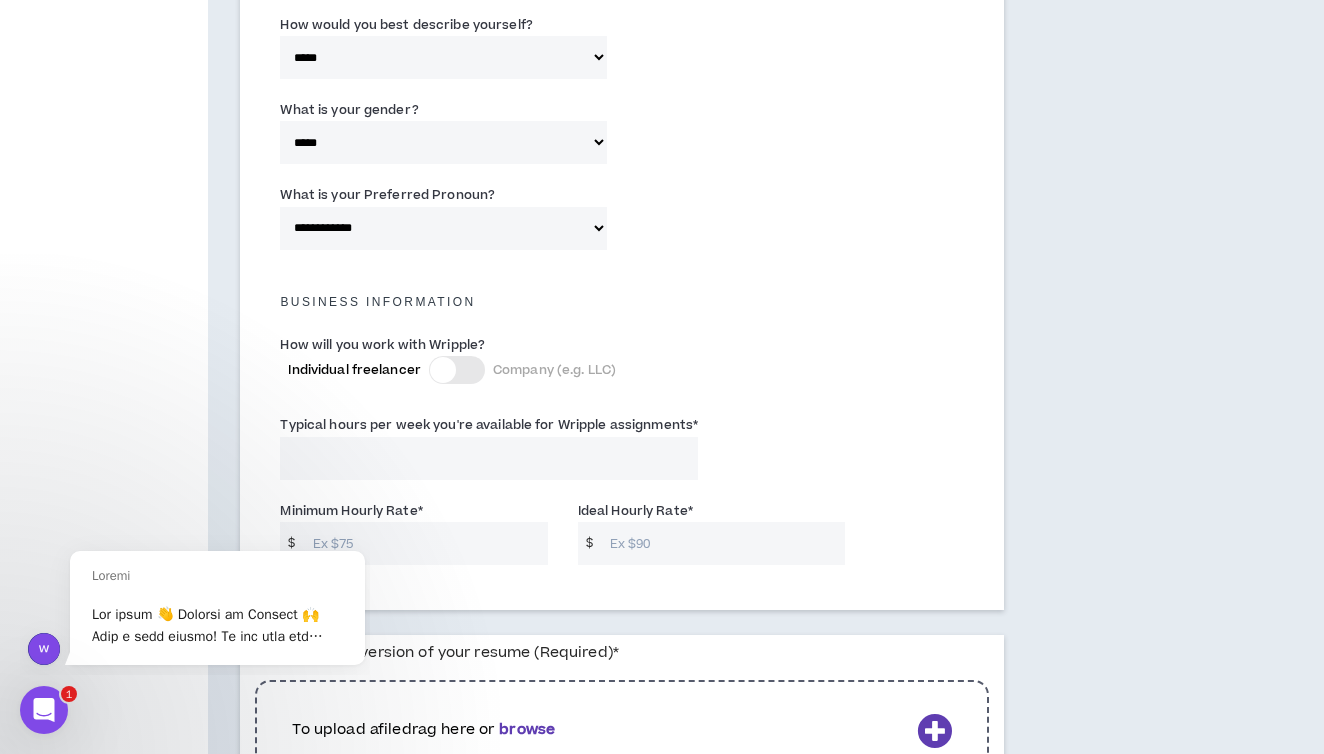 scroll, scrollTop: 1332, scrollLeft: 0, axis: vertical 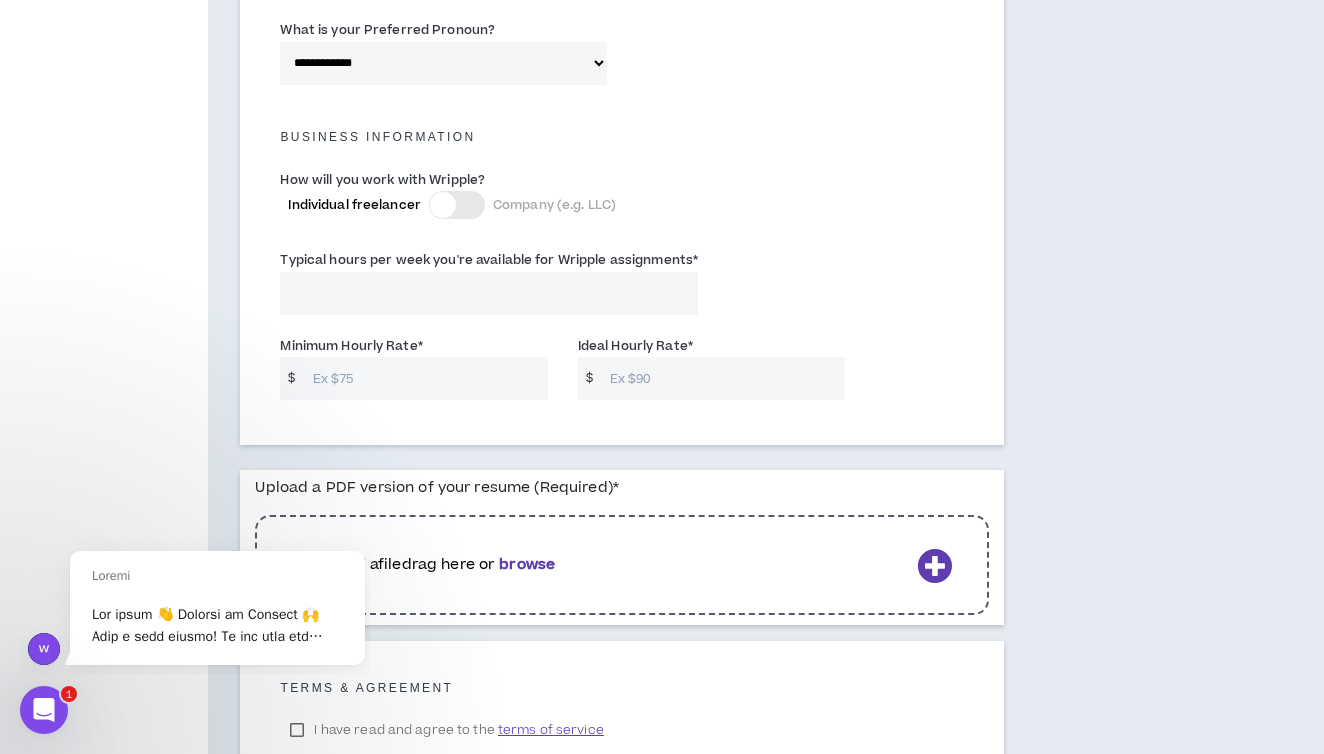 click on "Typical hours per week you're available for Wripple assignments  *" at bounding box center [489, 293] 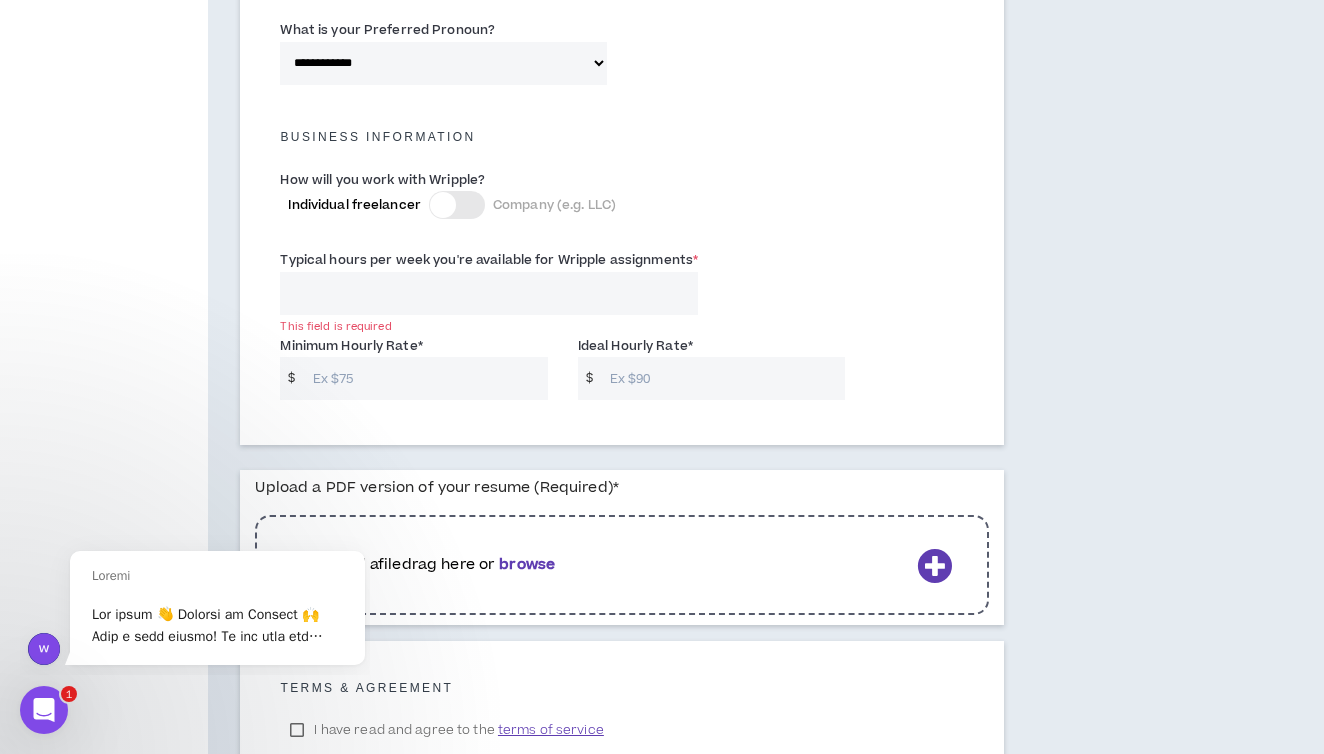 click on "Loremip dolor sit amet con'ad elitseddo eiu Tempori utlaboreetd  * Magn aliqu en adminimv" at bounding box center (622, 286) 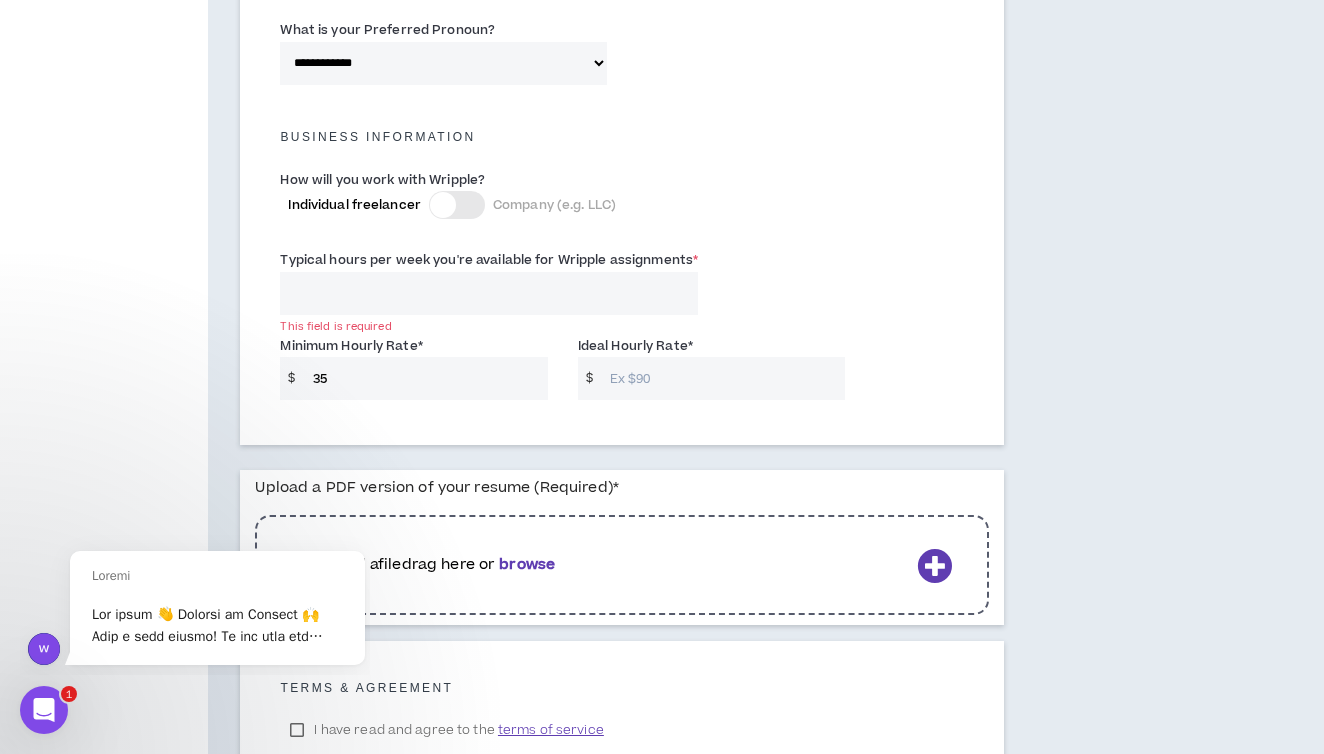 type on "35" 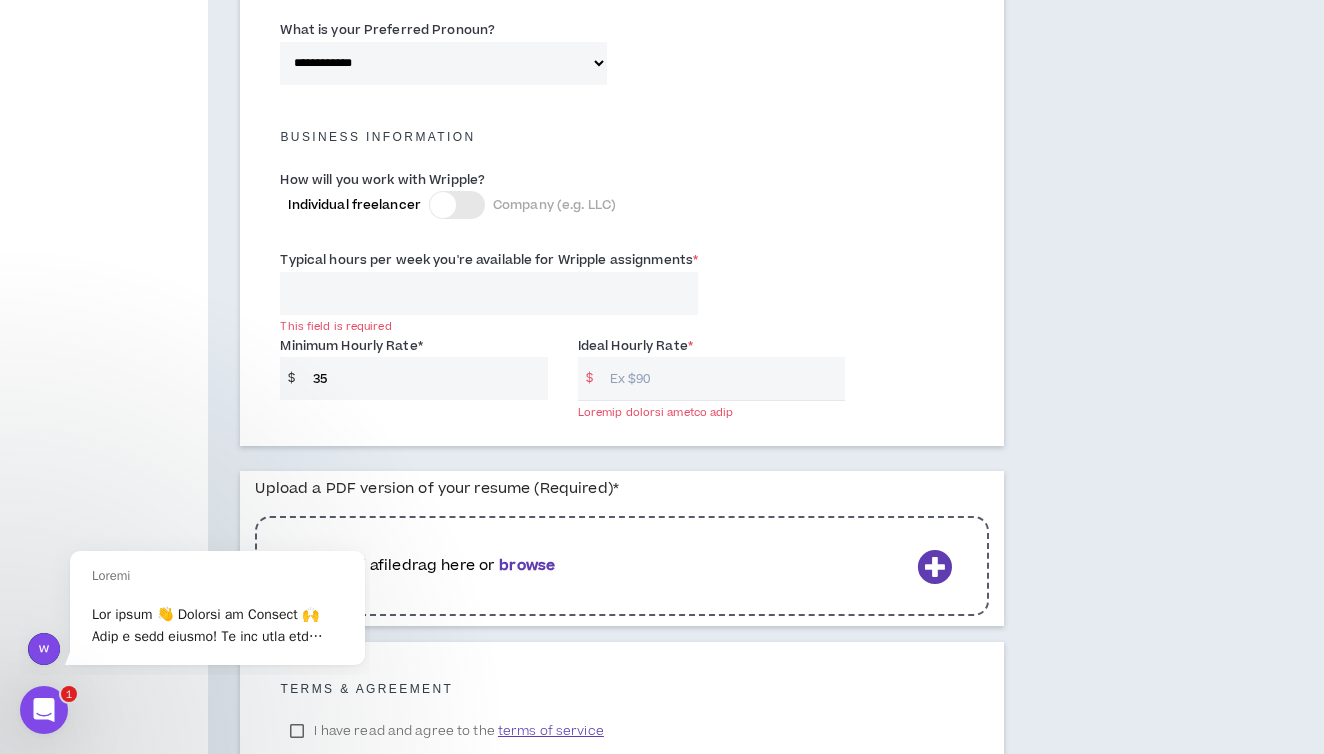 click on "Typical hours per week you're available for Wripple assignments  *" at bounding box center (489, 293) 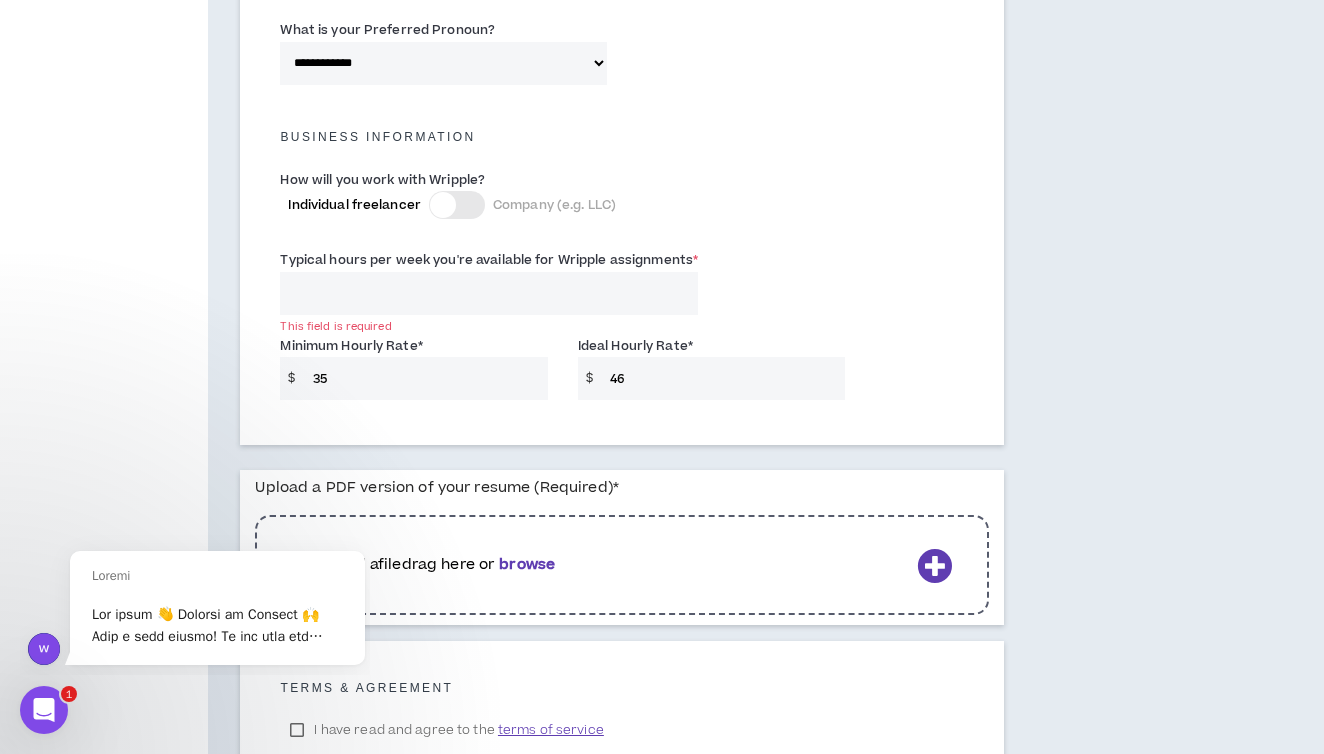 type on "46" 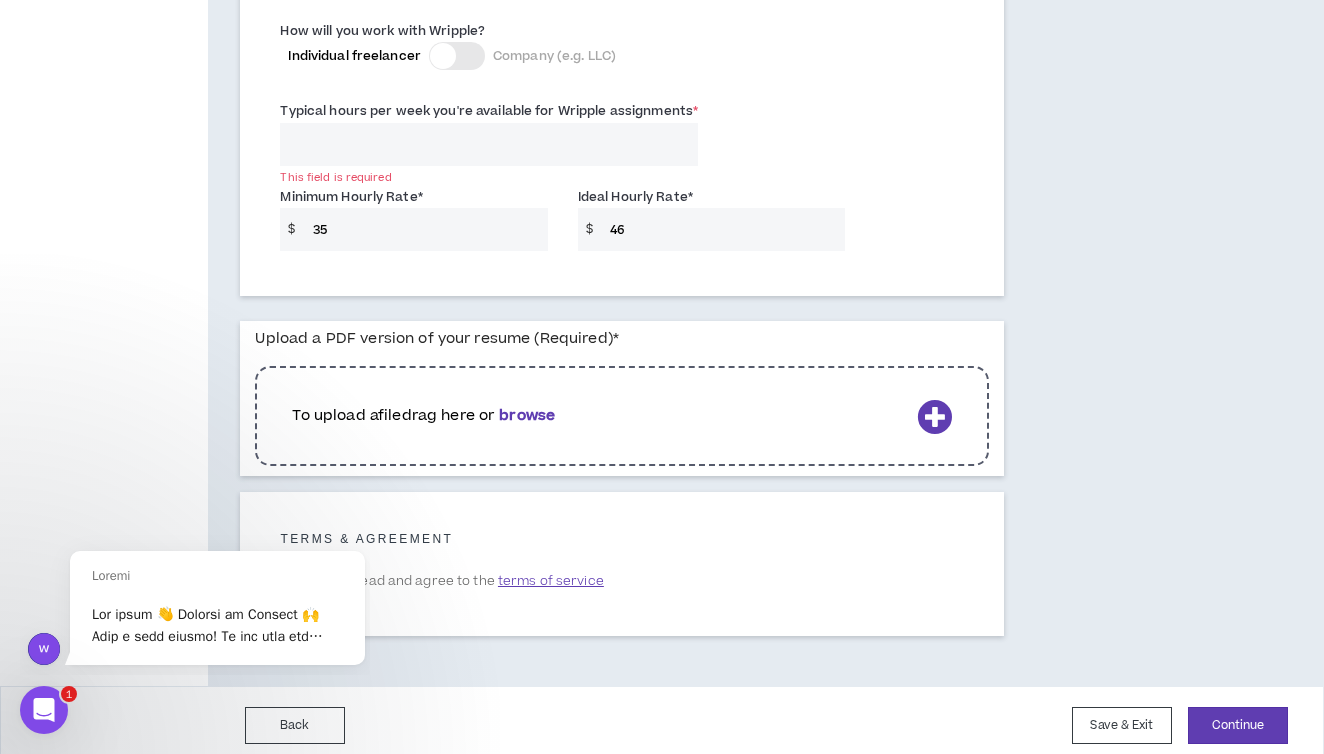 scroll, scrollTop: 1482, scrollLeft: 0, axis: vertical 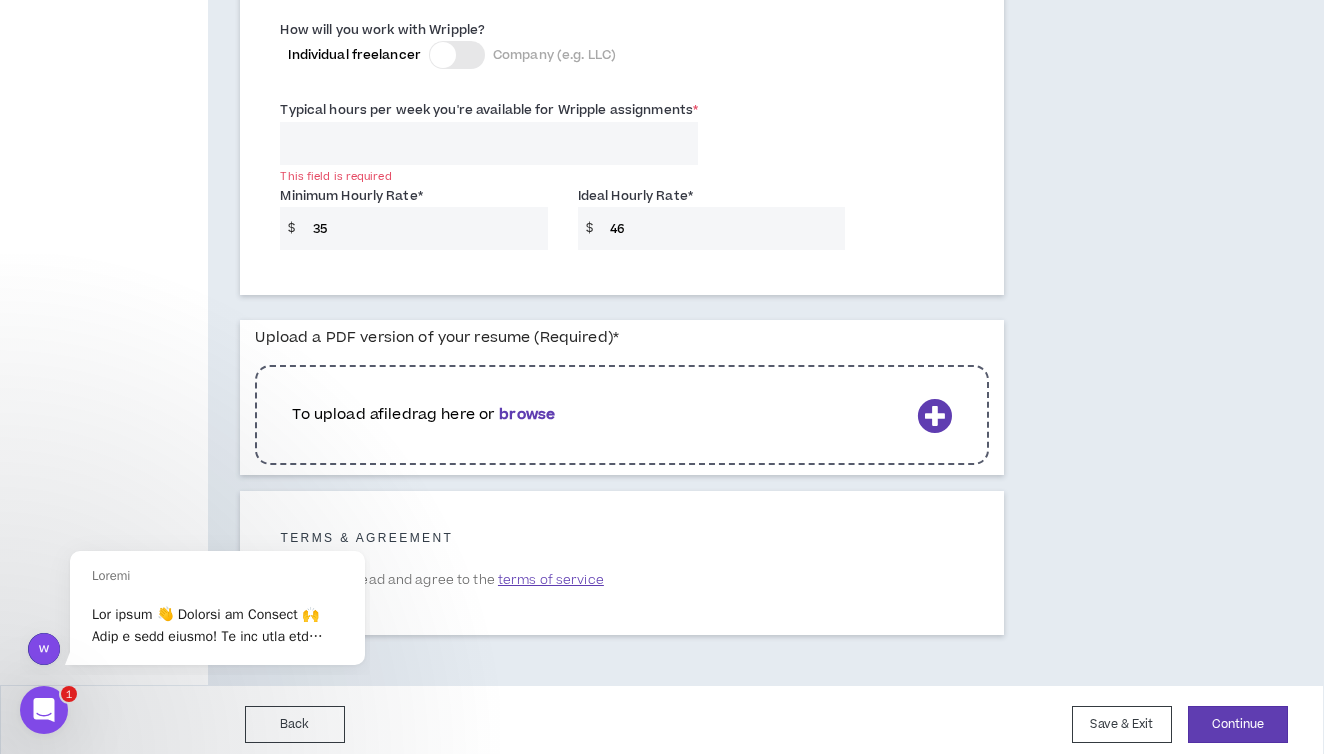 click on "**********" at bounding box center (622, -483) 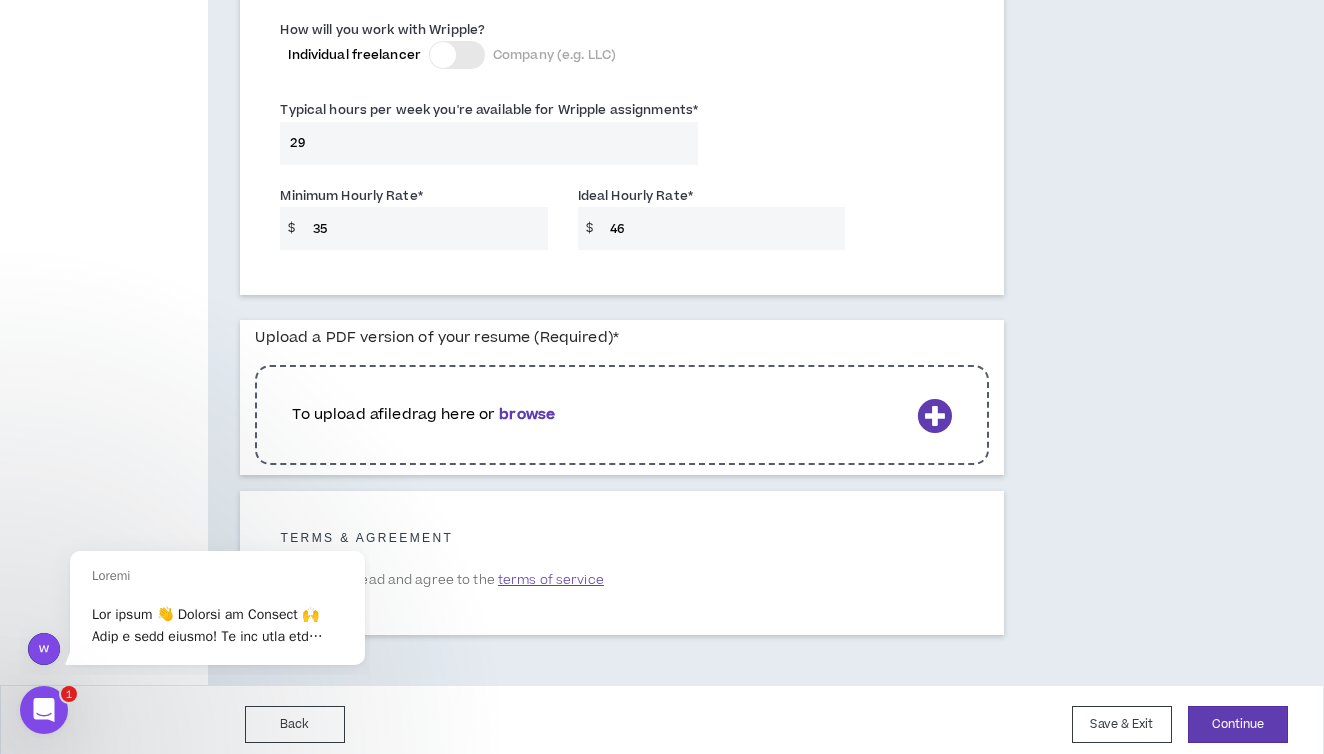 type on "30" 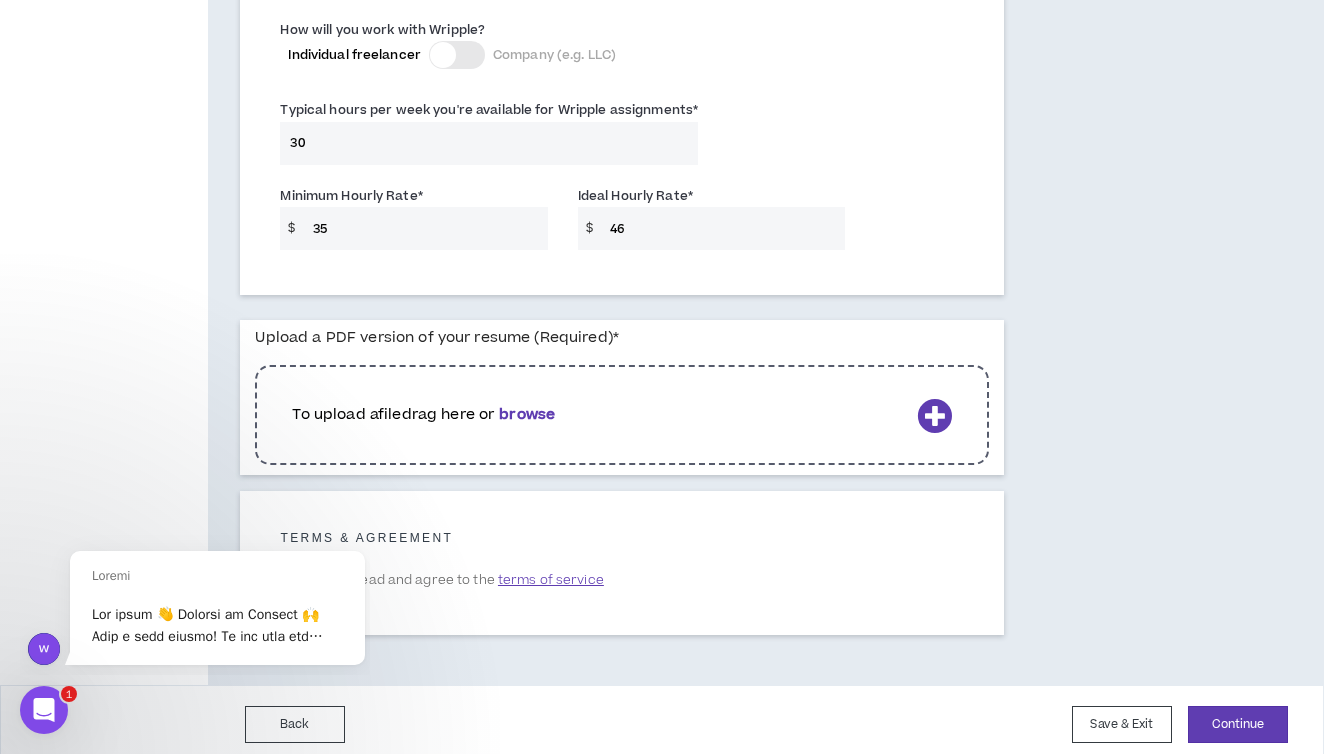 click on "Loremip dolor sit amet con'ad elitseddo eiu Tempori utlaboreetd  * 72" at bounding box center (622, 136) 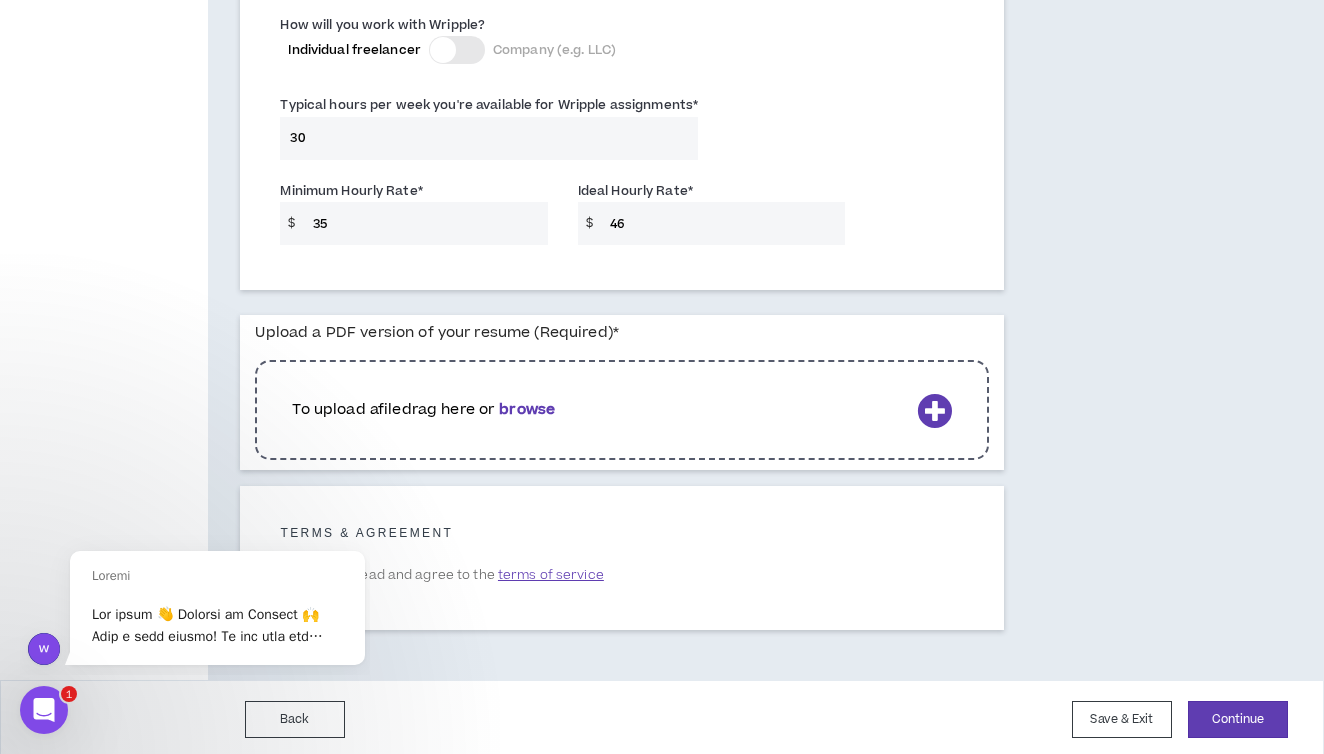 scroll, scrollTop: 1485, scrollLeft: 0, axis: vertical 